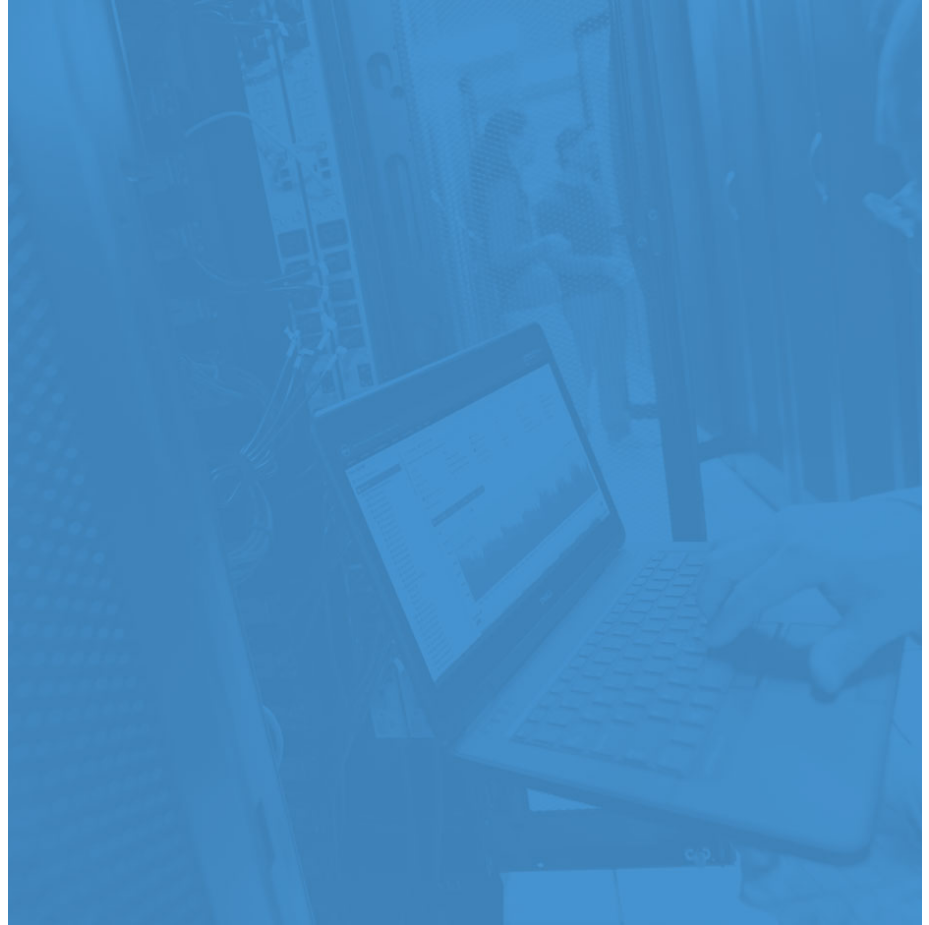 scroll, scrollTop: 0, scrollLeft: 0, axis: both 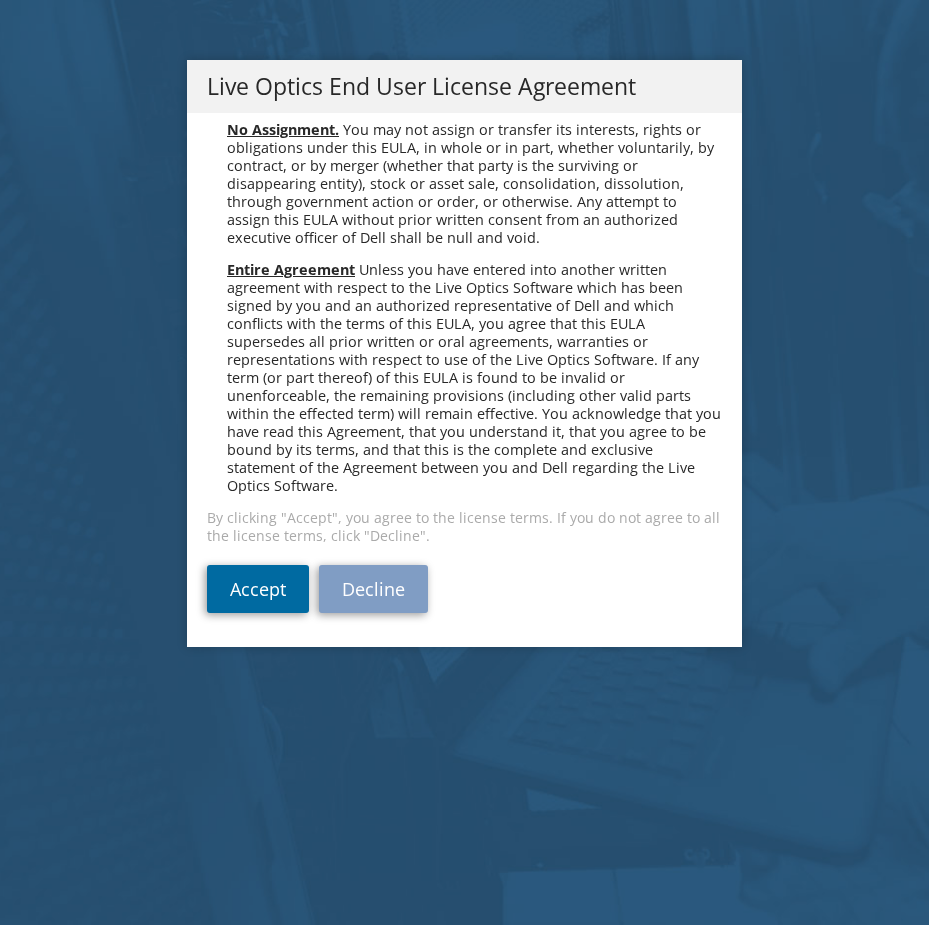click on "Accept" at bounding box center [258, 589] 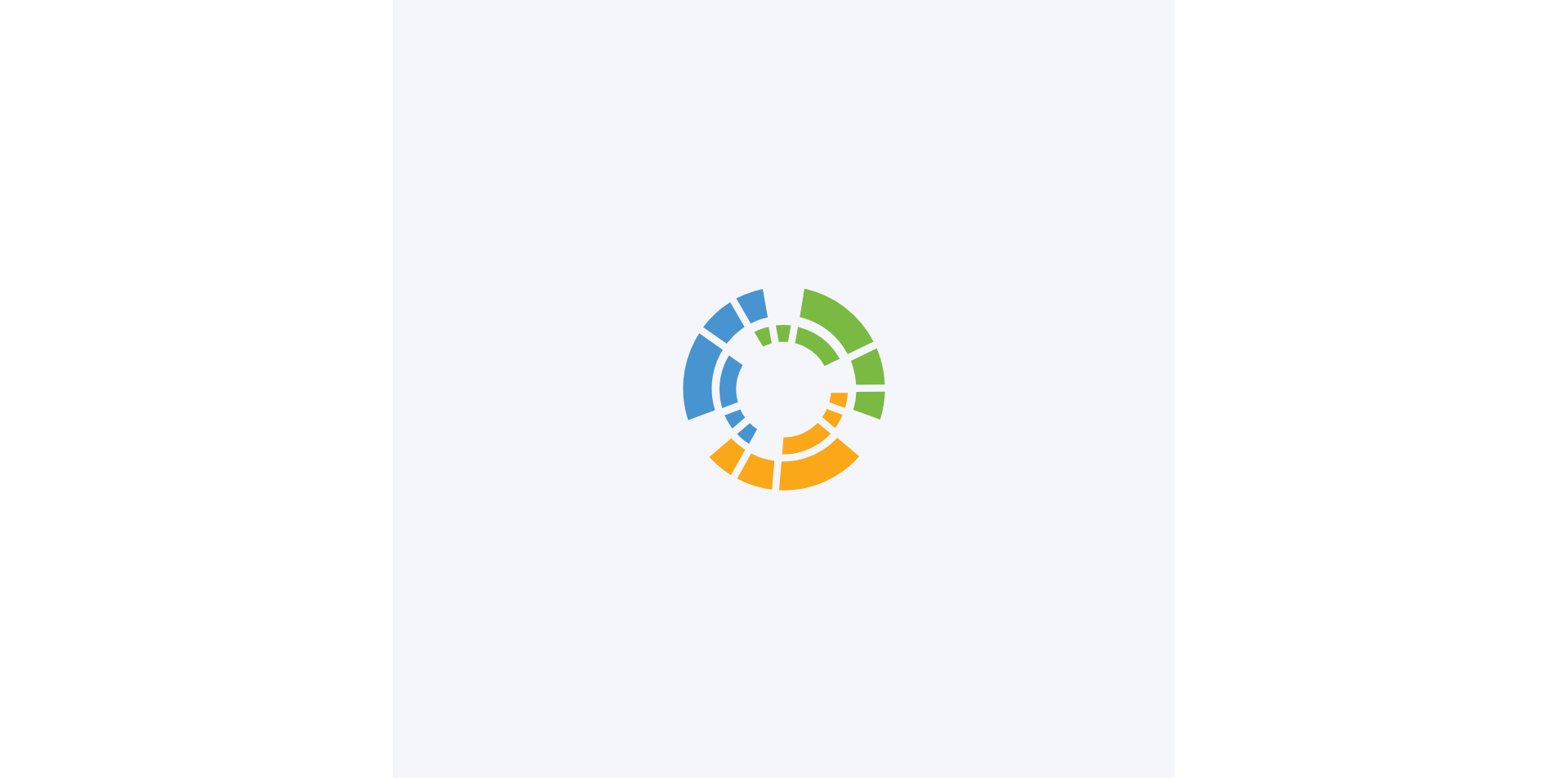 scroll, scrollTop: 0, scrollLeft: 0, axis: both 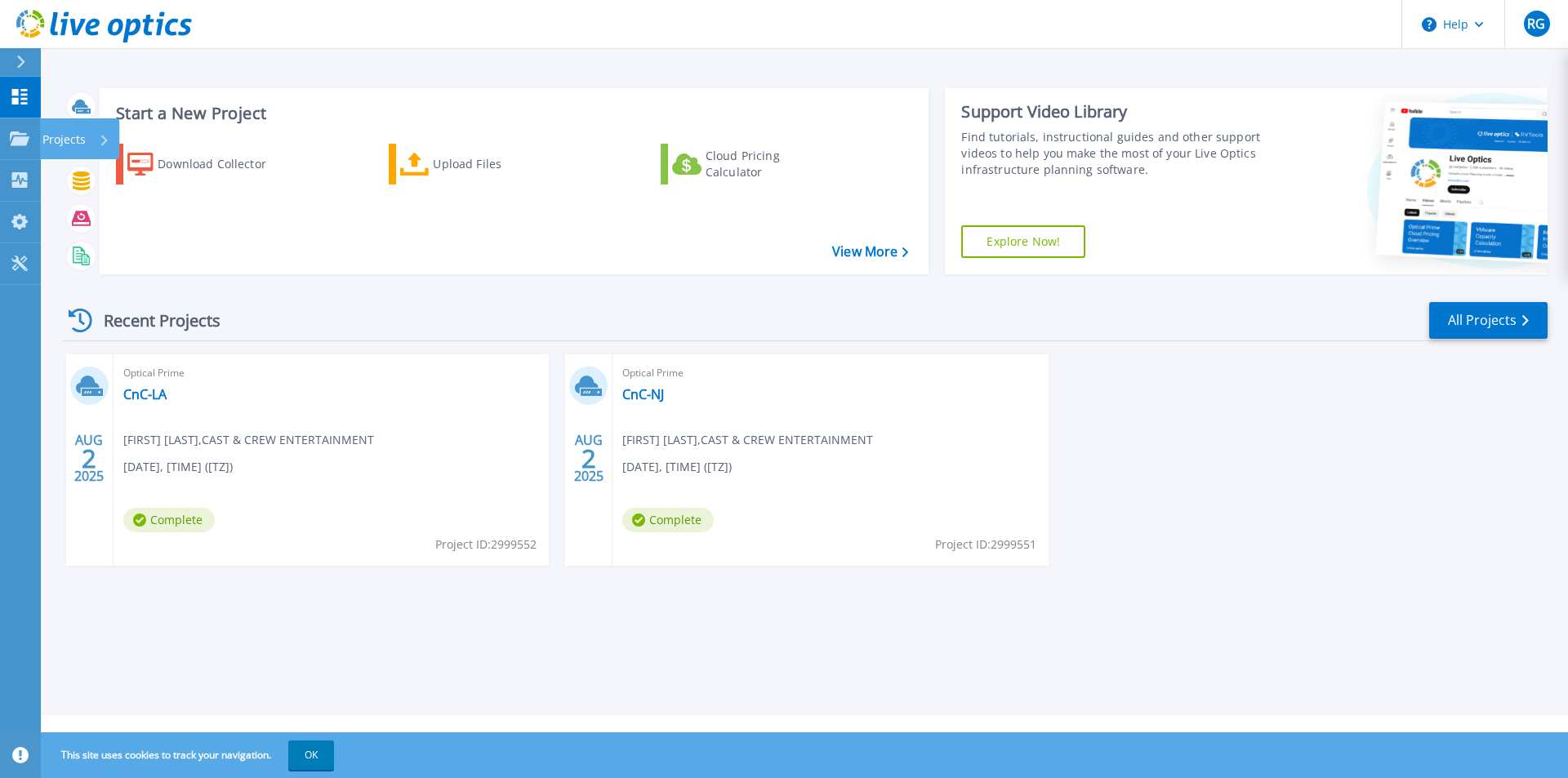 click on "Projects" at bounding box center (64, 140) 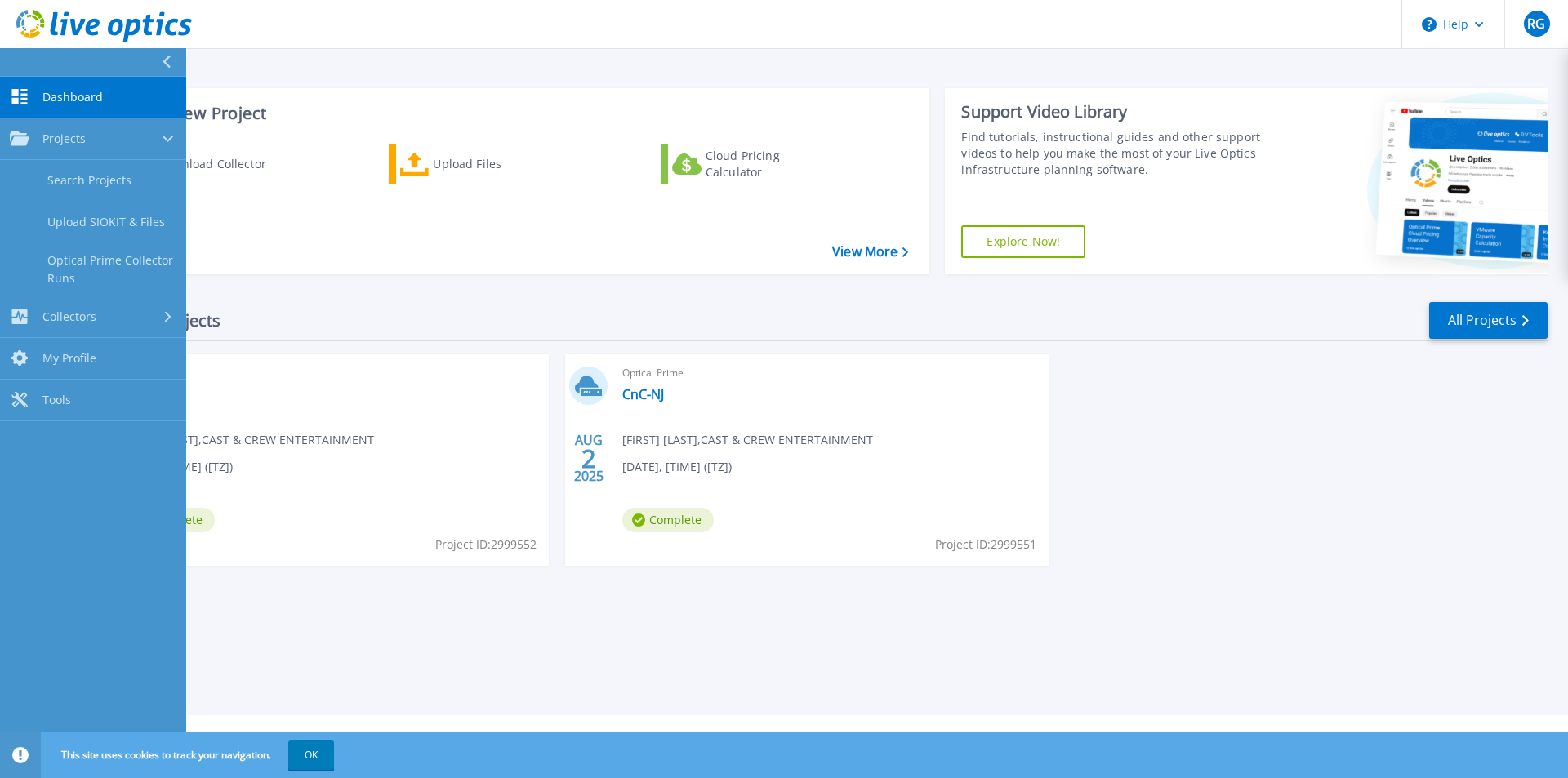 click on "Dashboard Dashboard" at bounding box center (93, 97) 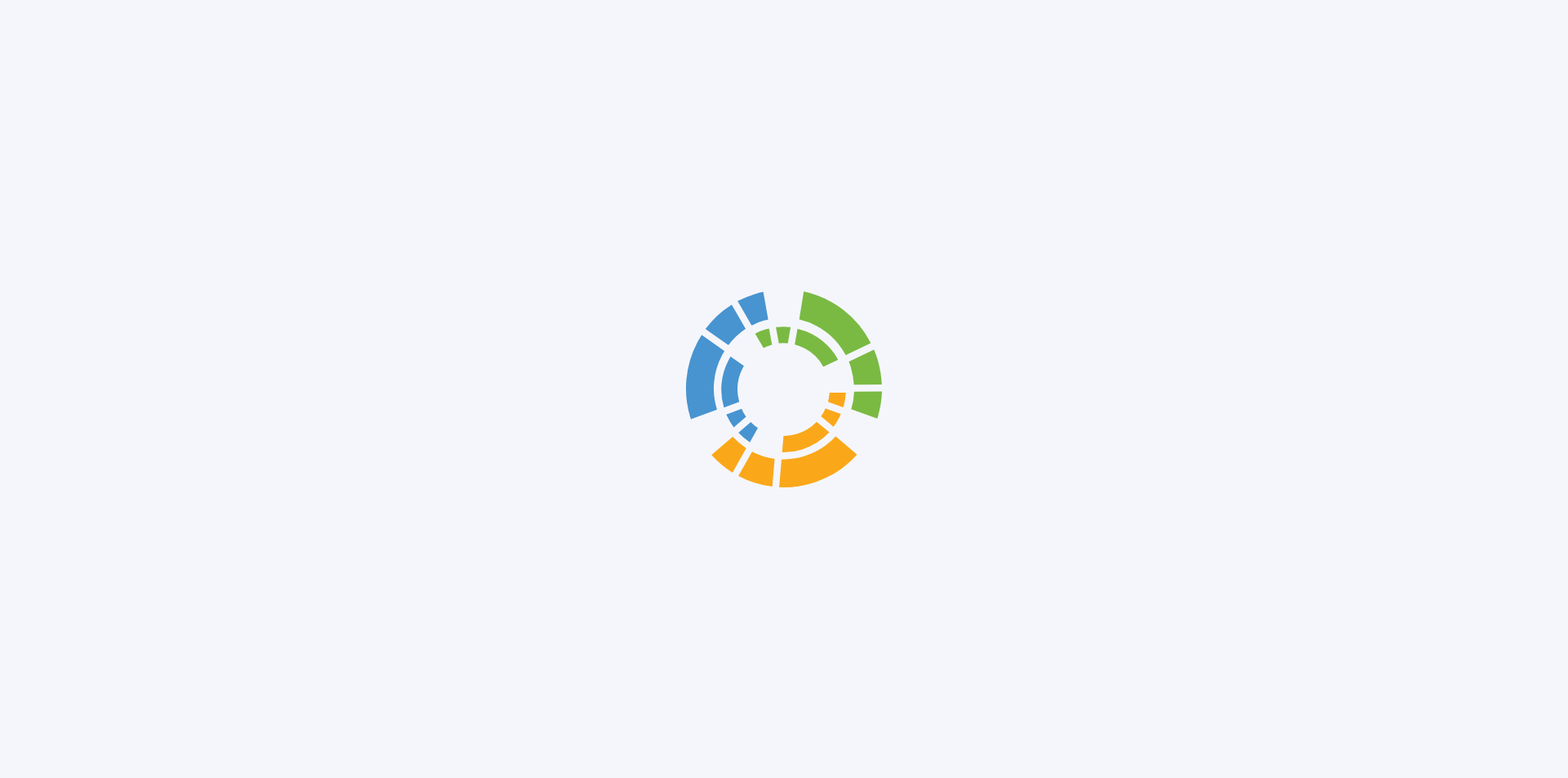 scroll, scrollTop: 0, scrollLeft: 0, axis: both 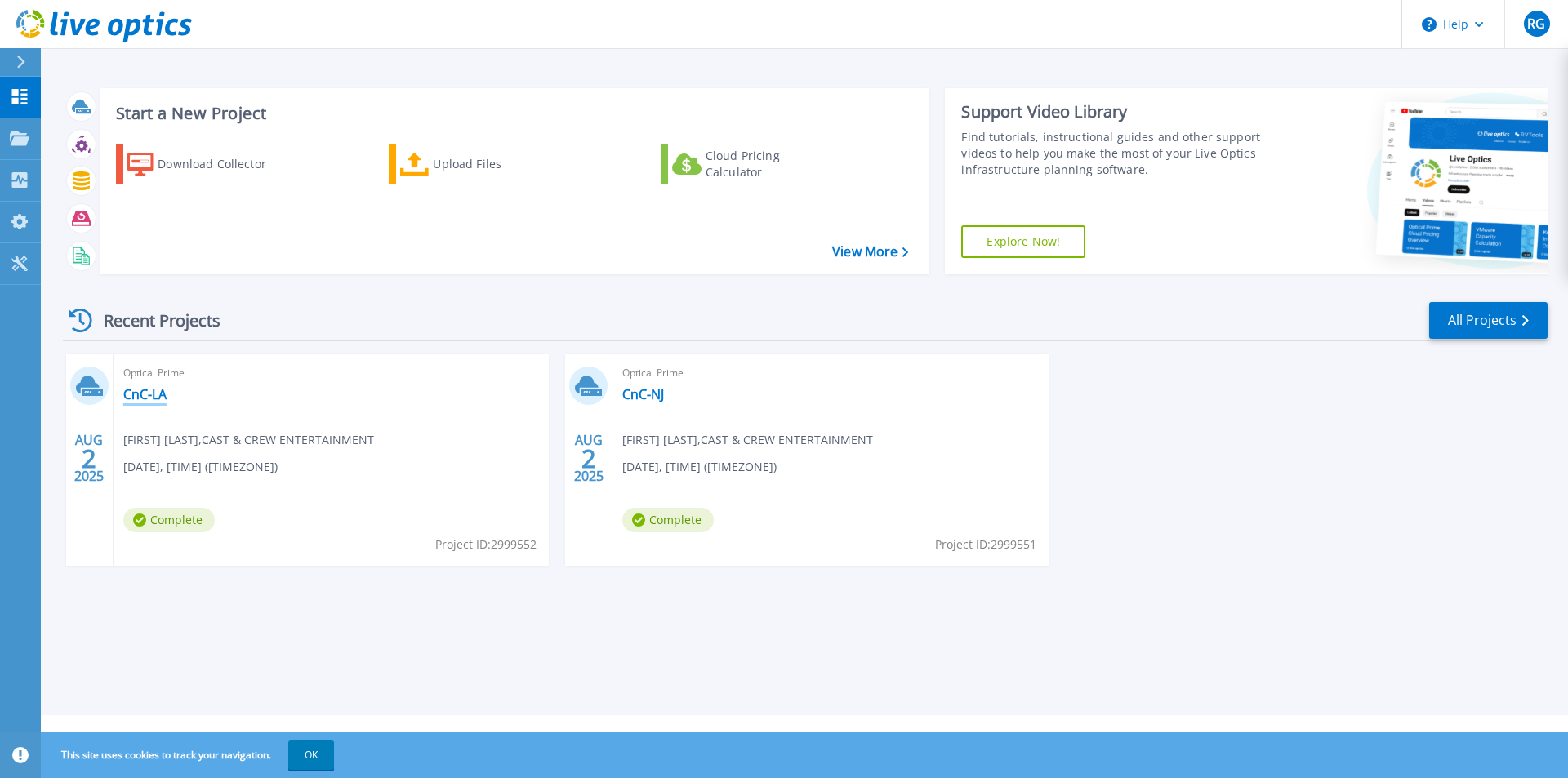 click on "CnC-LA" at bounding box center (145, 394) 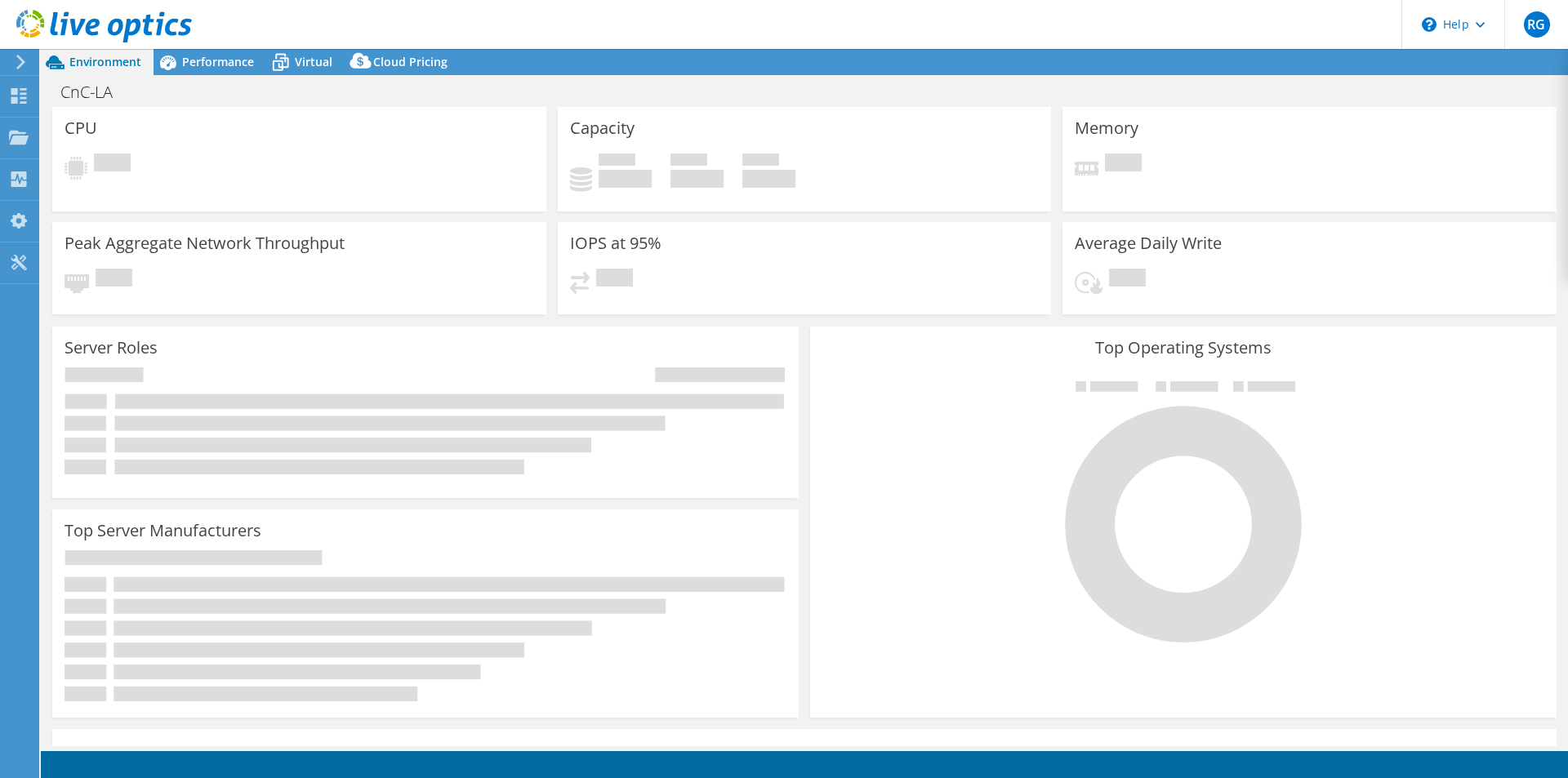 scroll, scrollTop: 0, scrollLeft: 0, axis: both 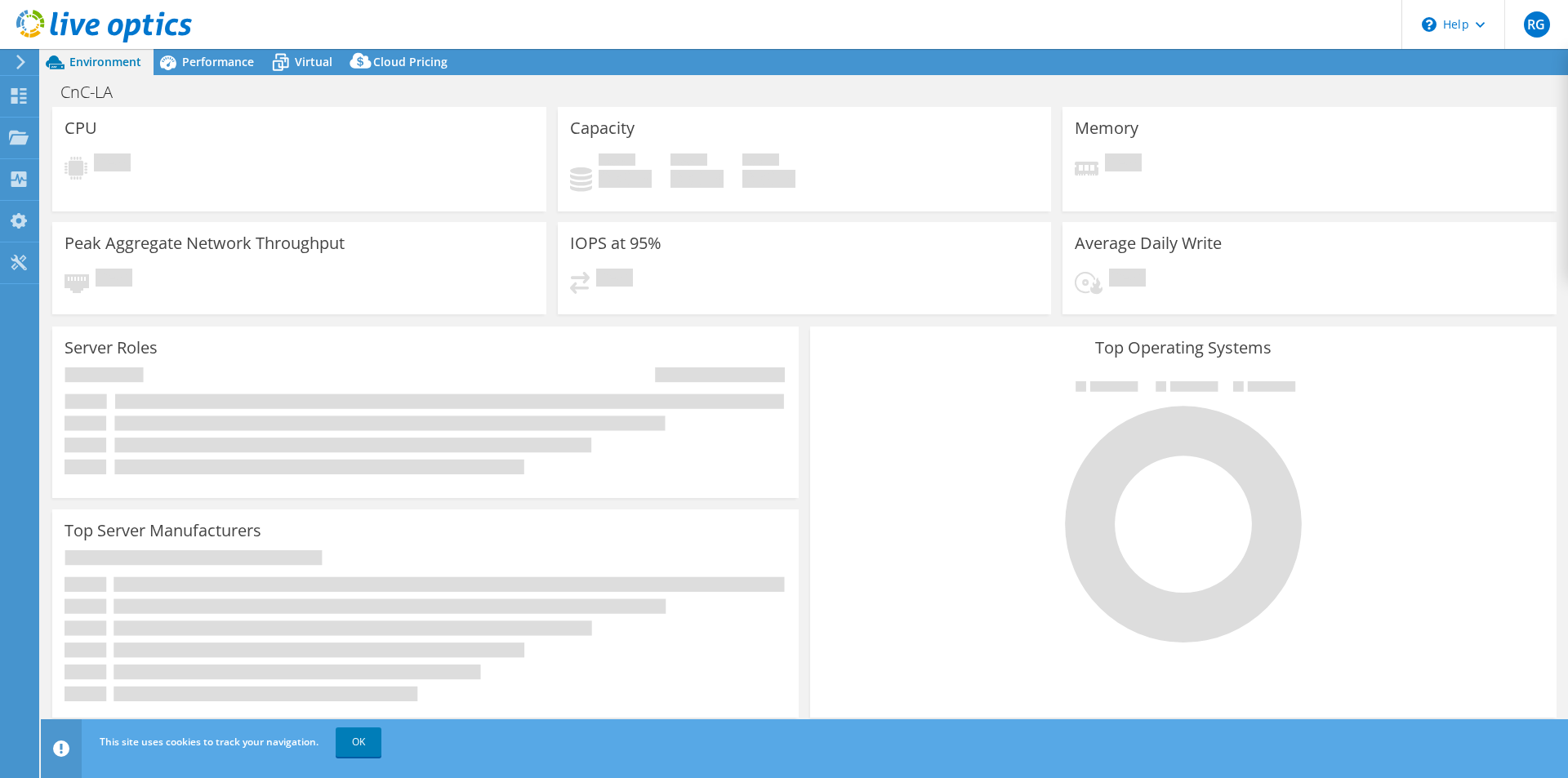 select on "USD" 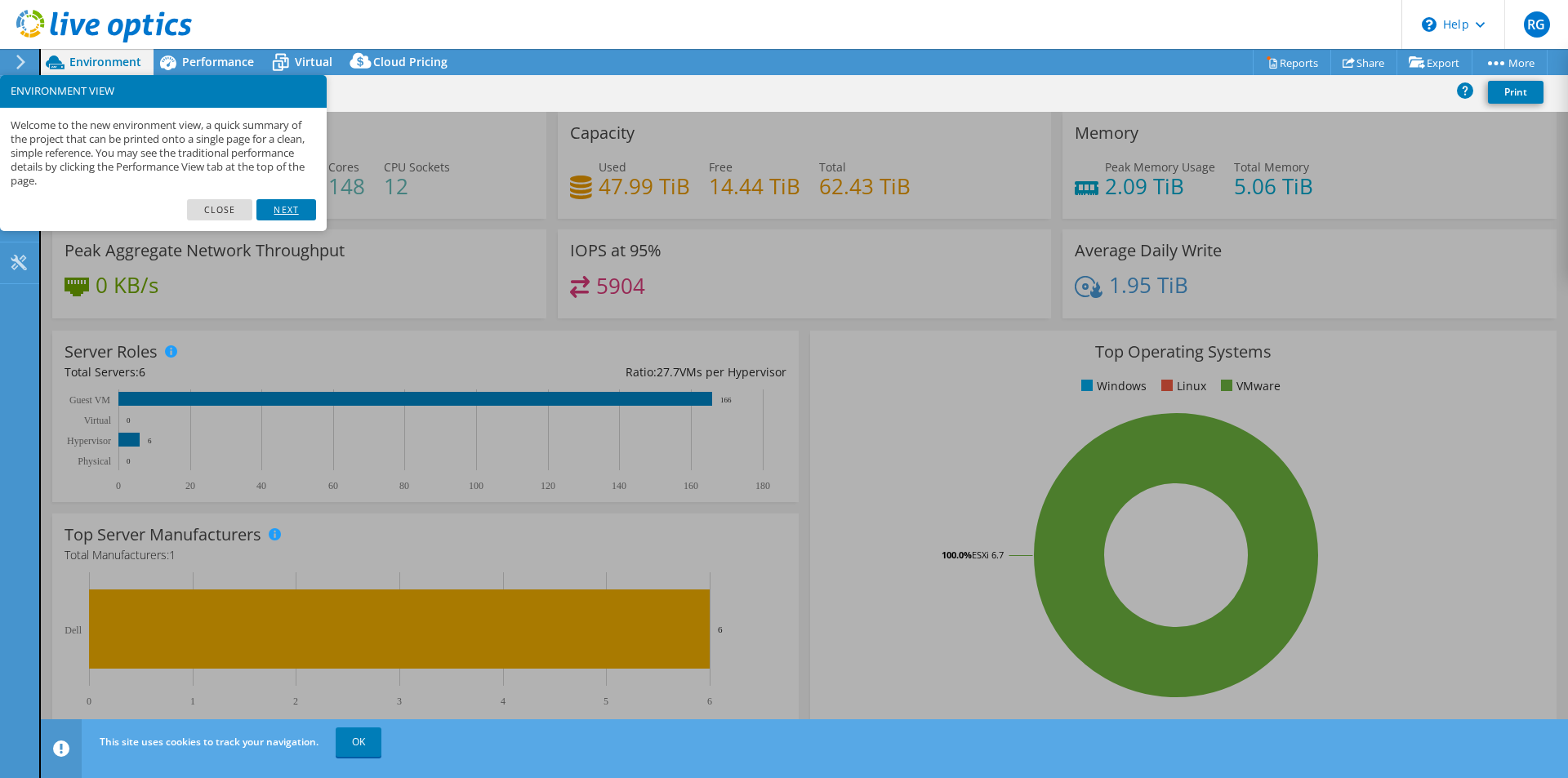 click on "Next" at bounding box center [286, 210] 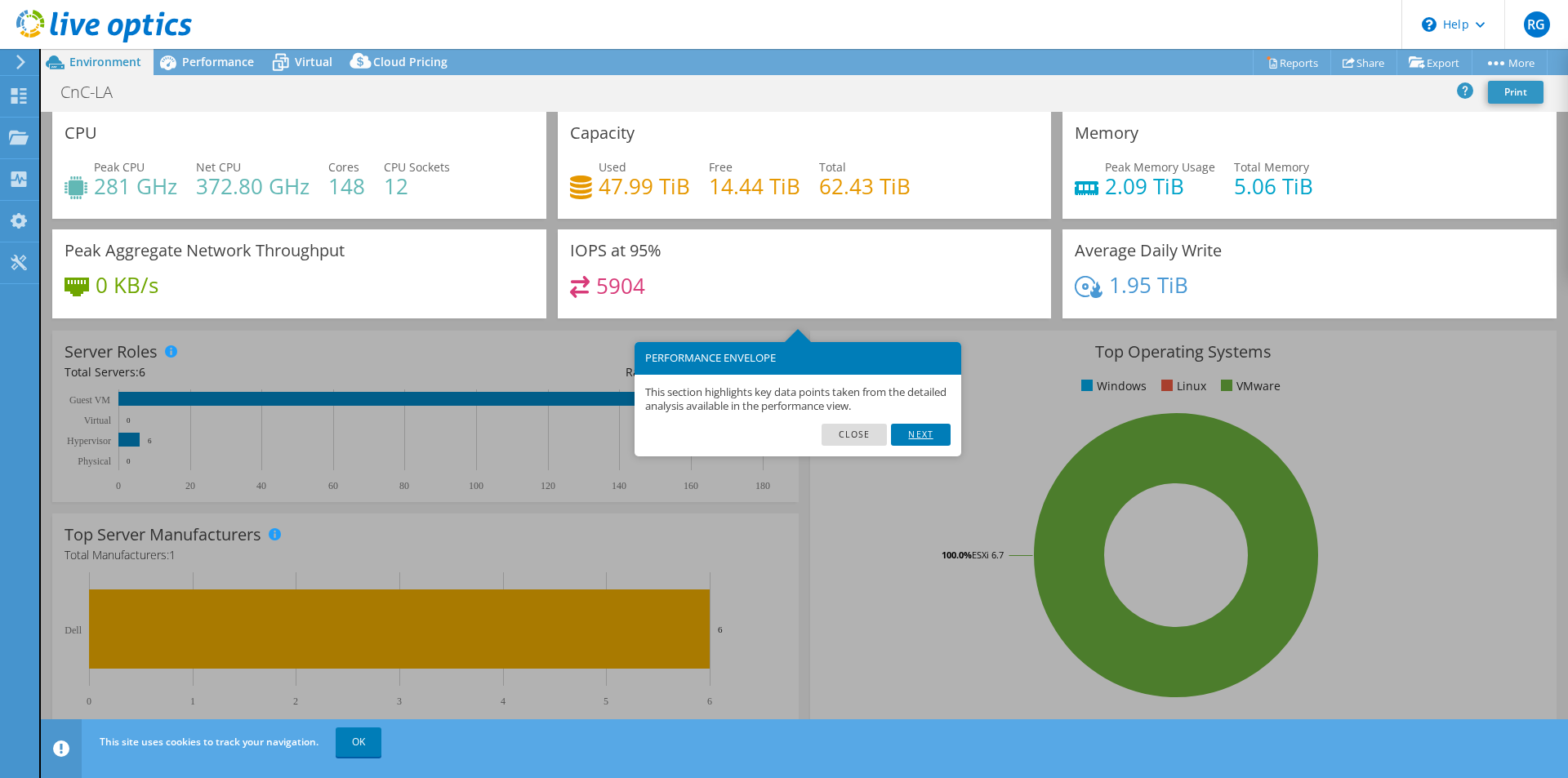 click on "Next" at bounding box center (920, 434) 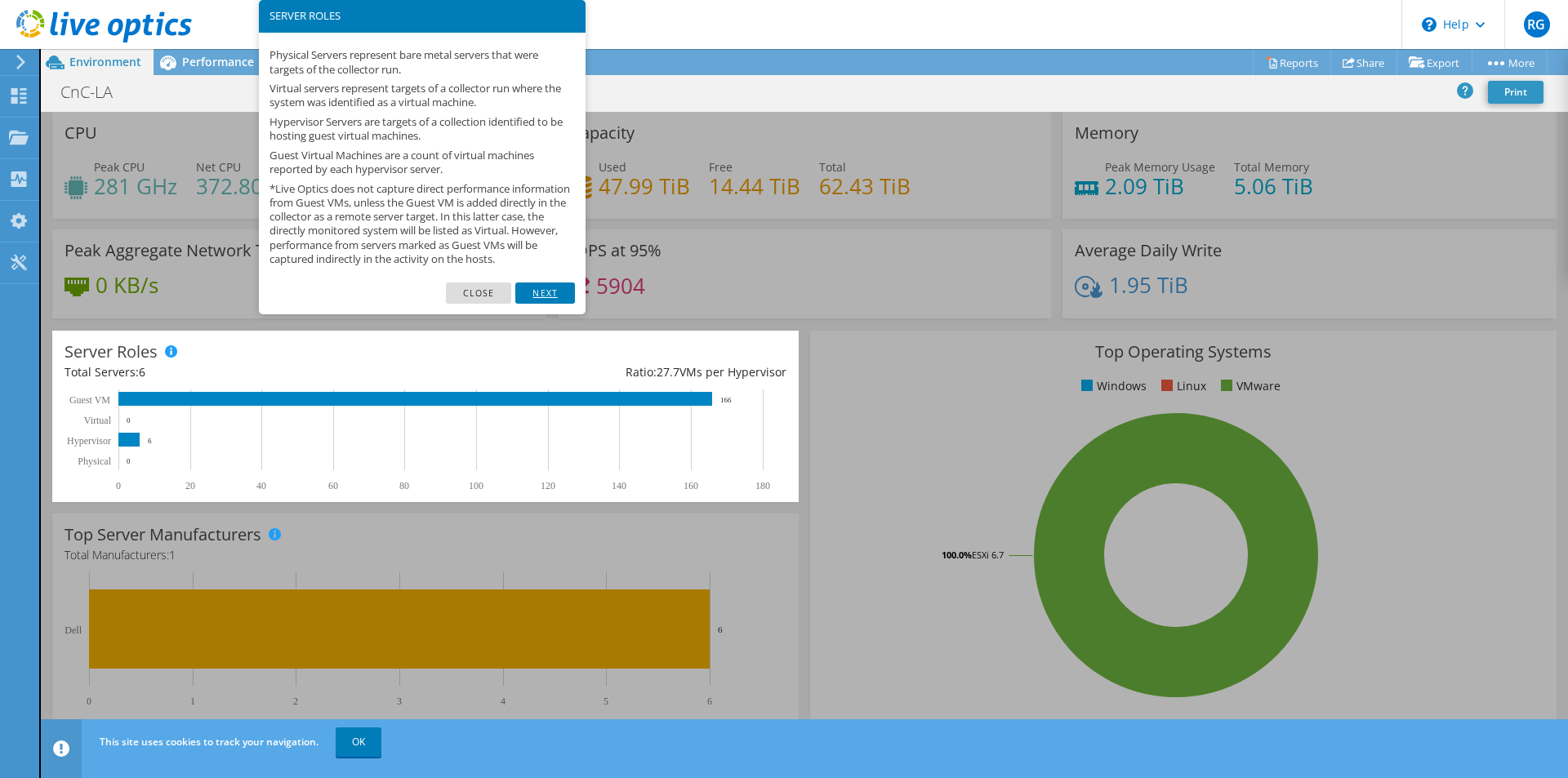 click on "Next" at bounding box center [545, 293] 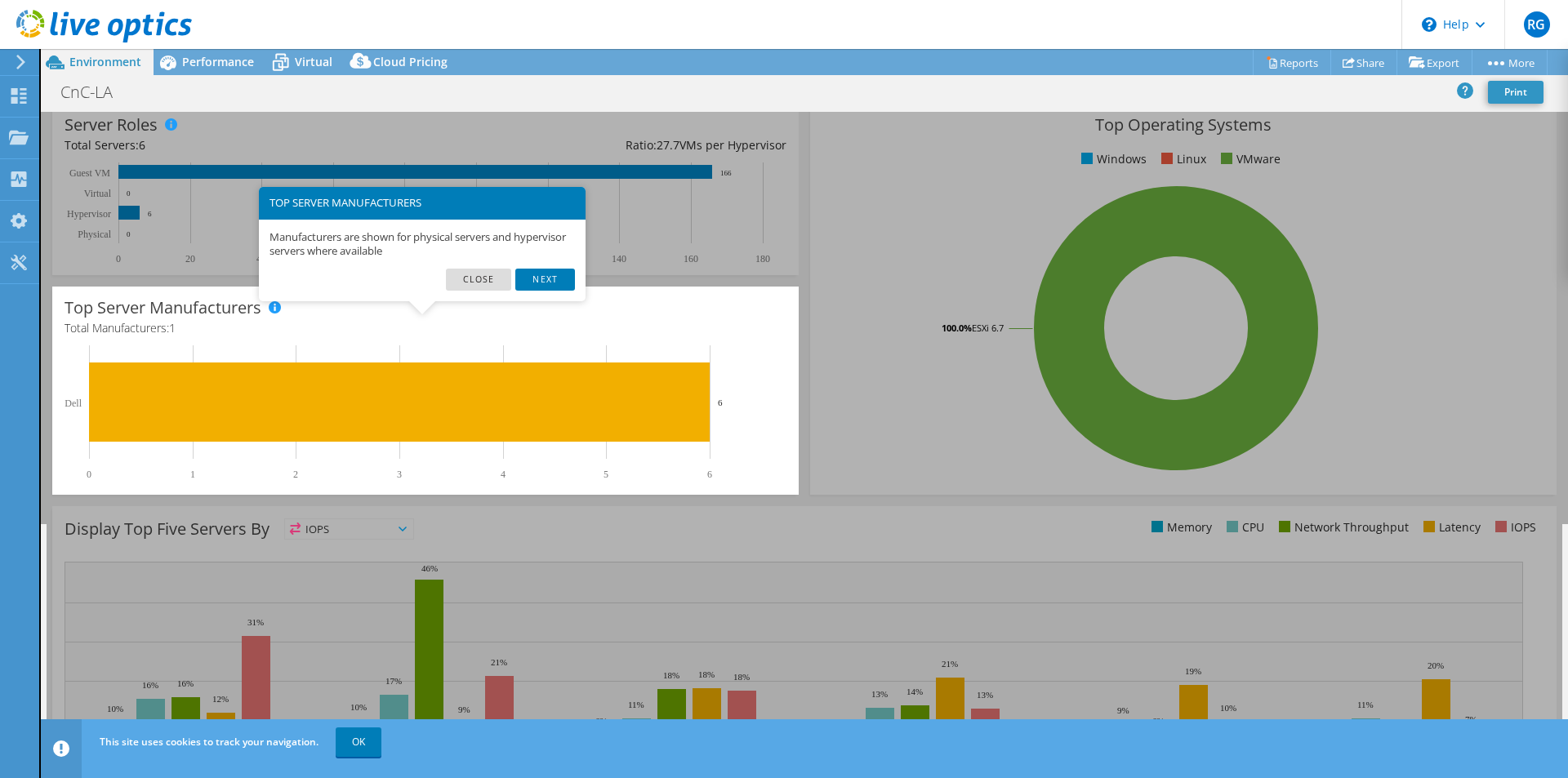 scroll, scrollTop: 193, scrollLeft: 0, axis: vertical 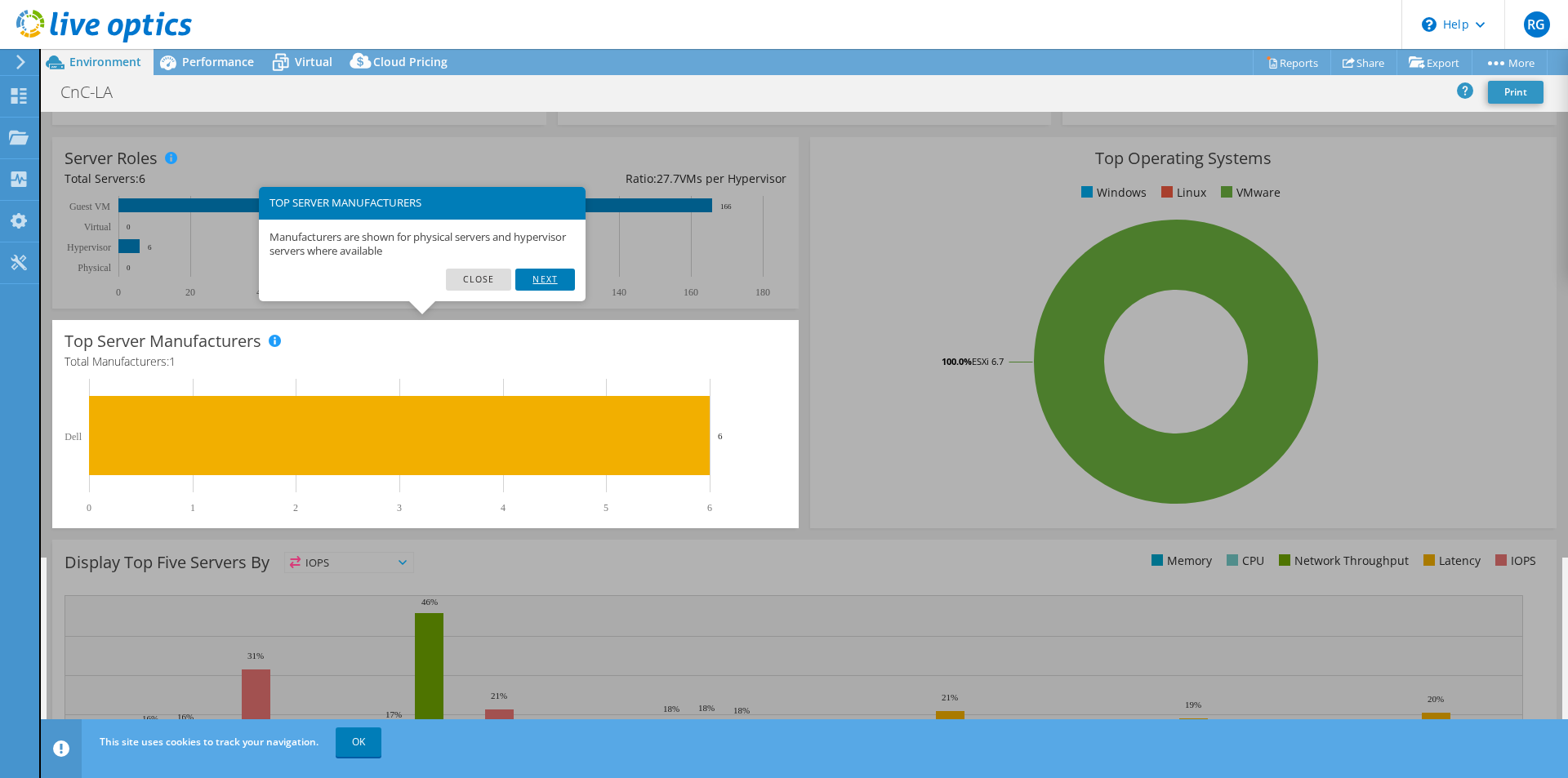 click on "Next" at bounding box center [545, 279] 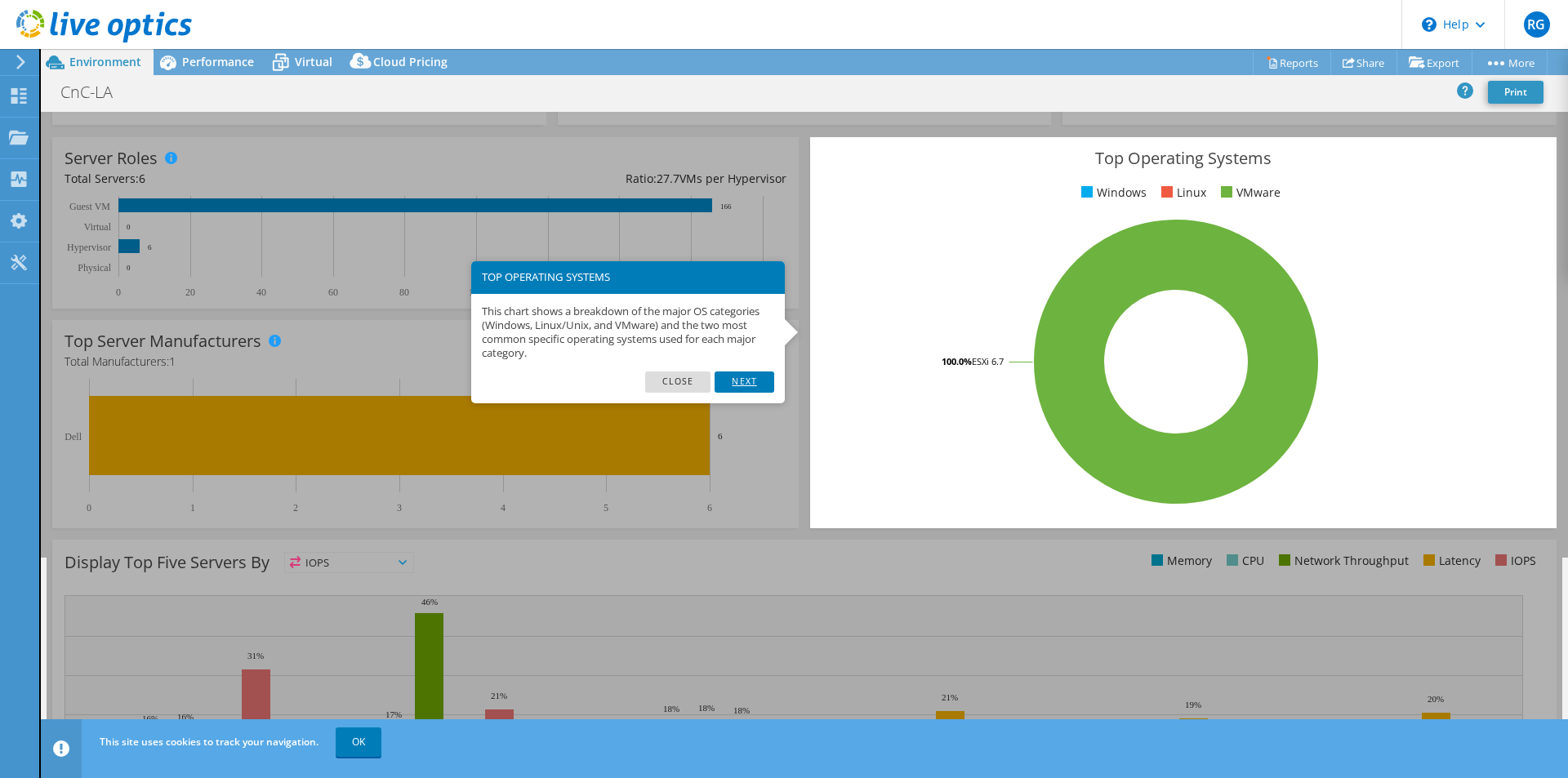 click on "Next" at bounding box center (744, 382) 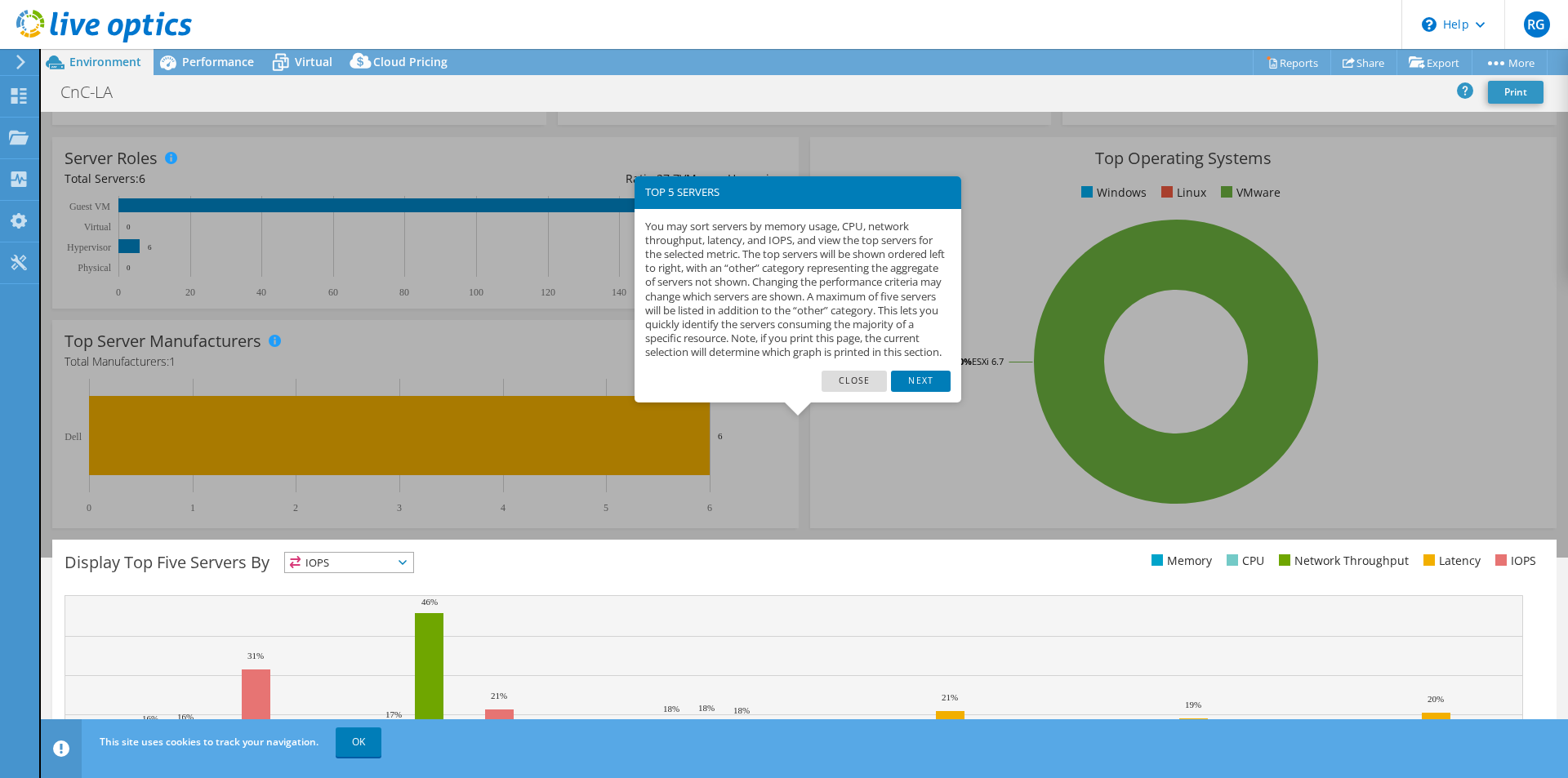 scroll, scrollTop: 312, scrollLeft: 0, axis: vertical 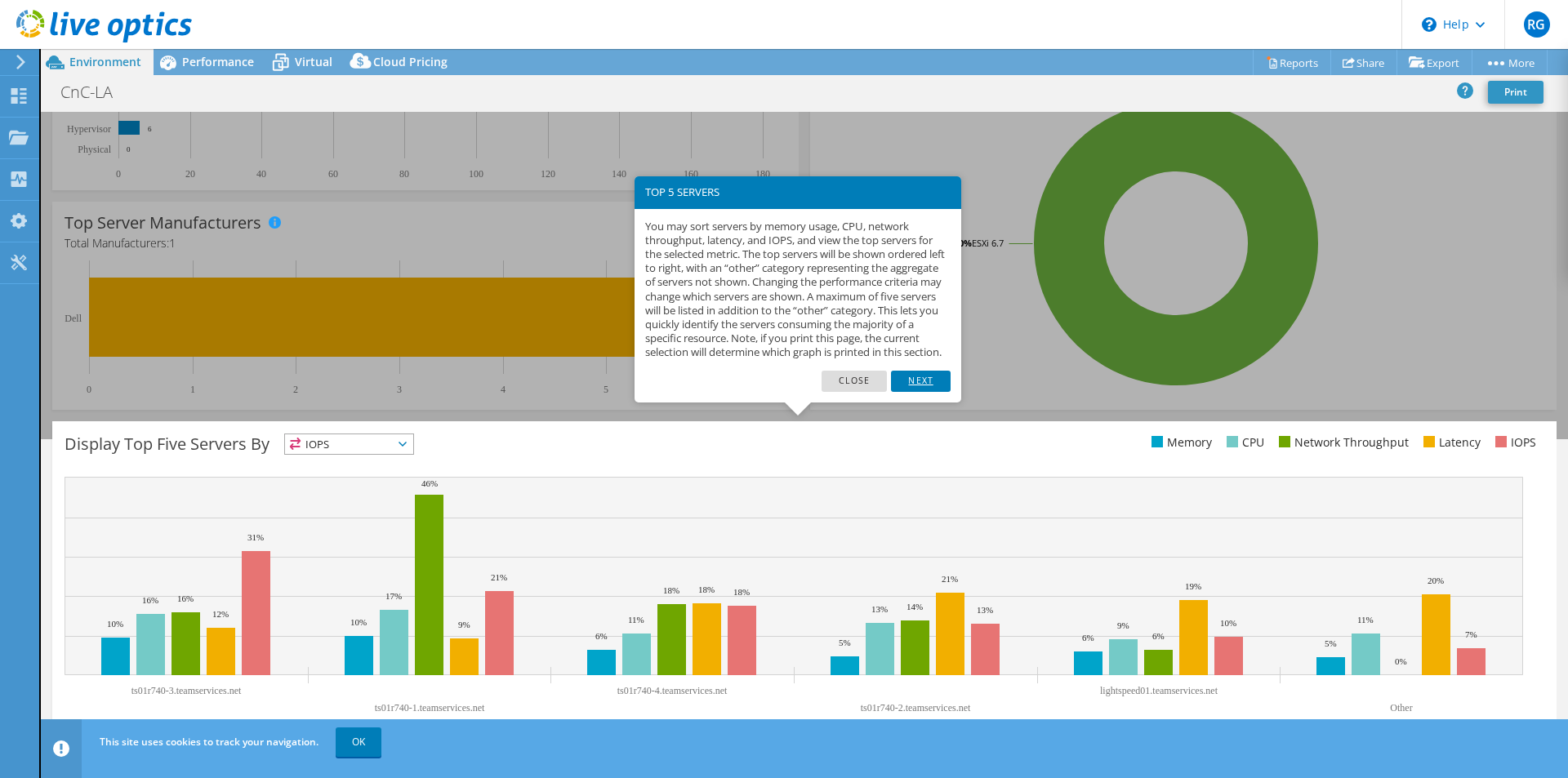 click on "Next" at bounding box center (920, 381) 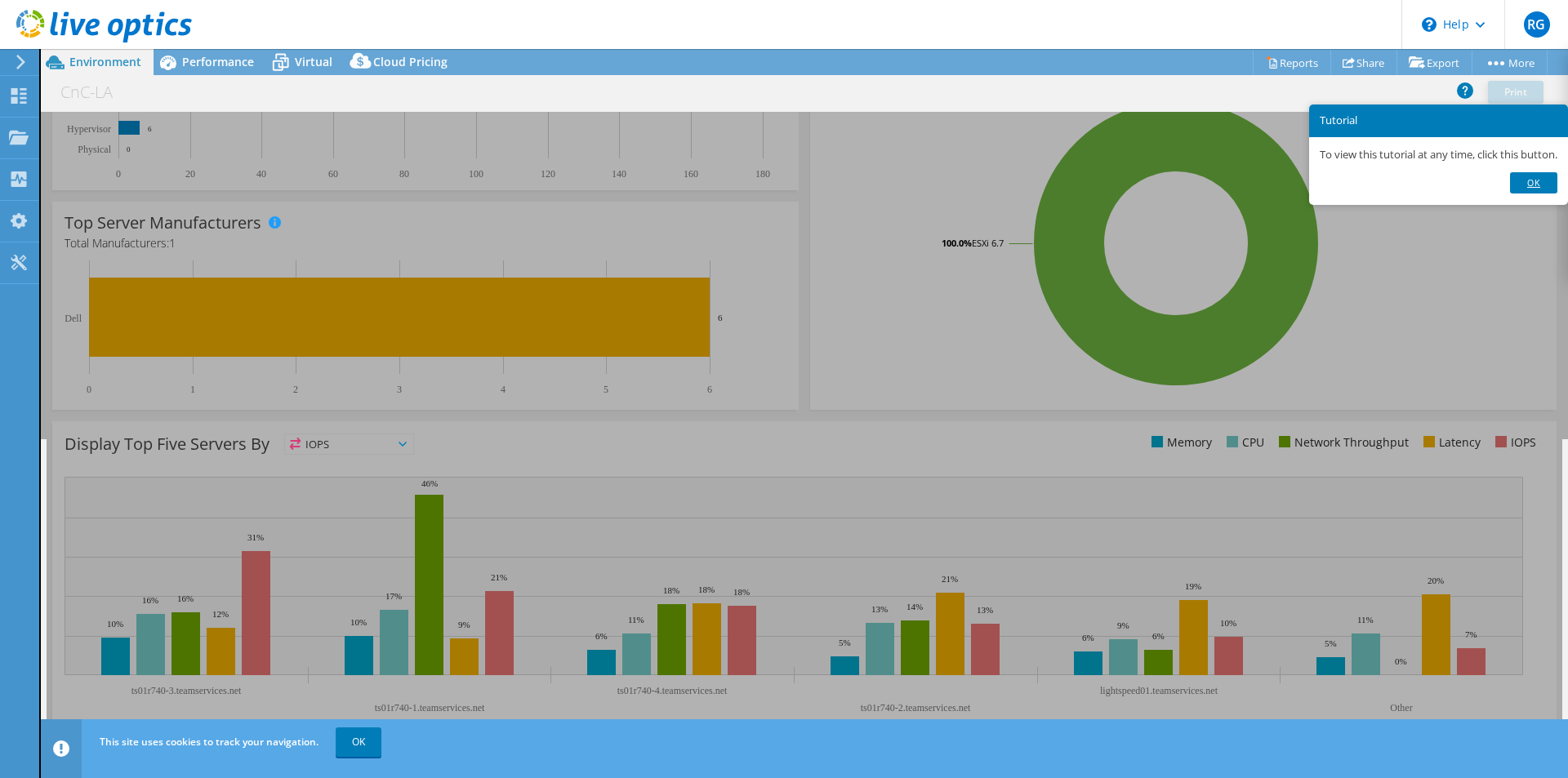 click on "Ok" at bounding box center (1534, 183) 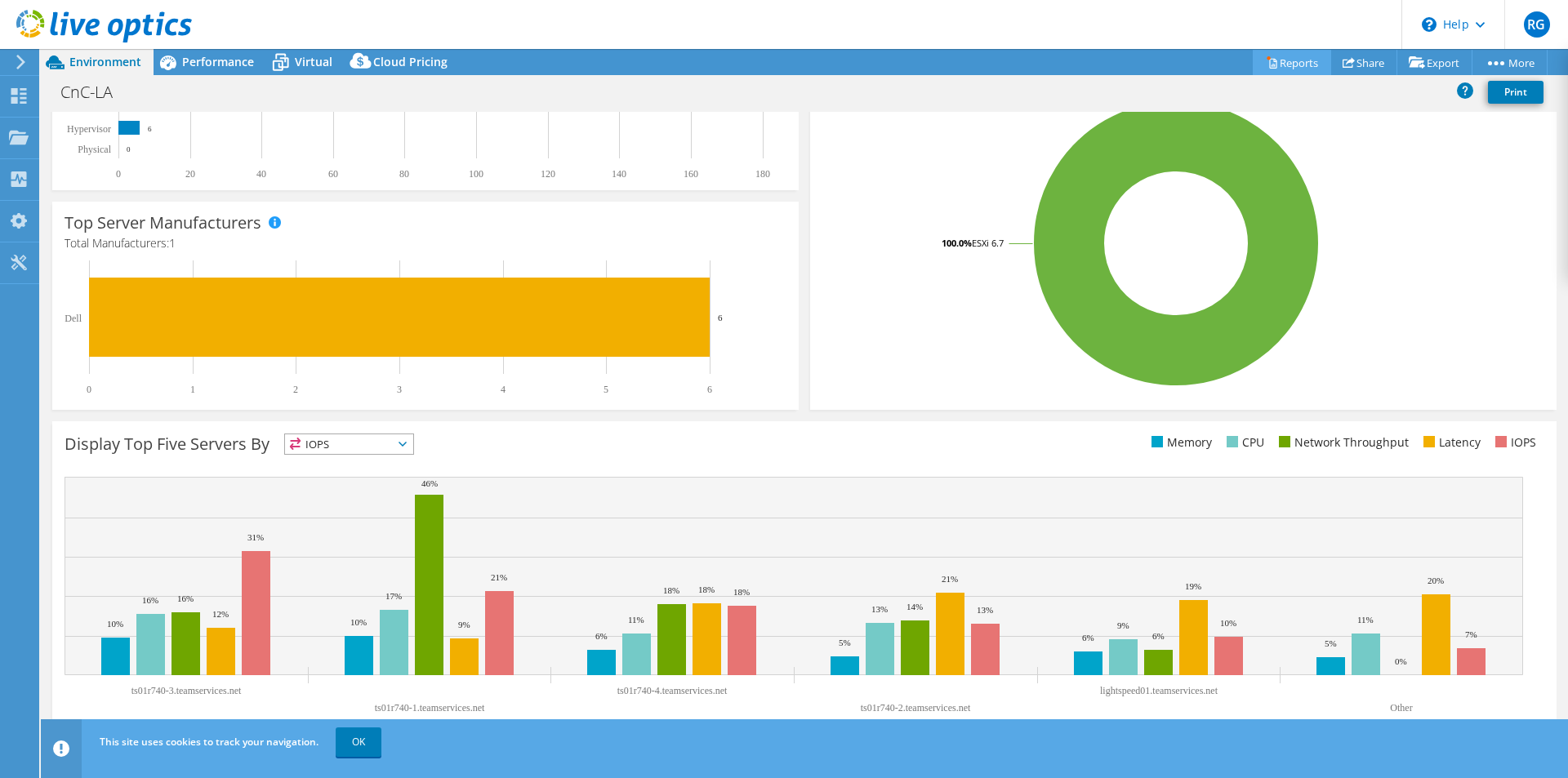 click on "Reports" at bounding box center [1292, 62] 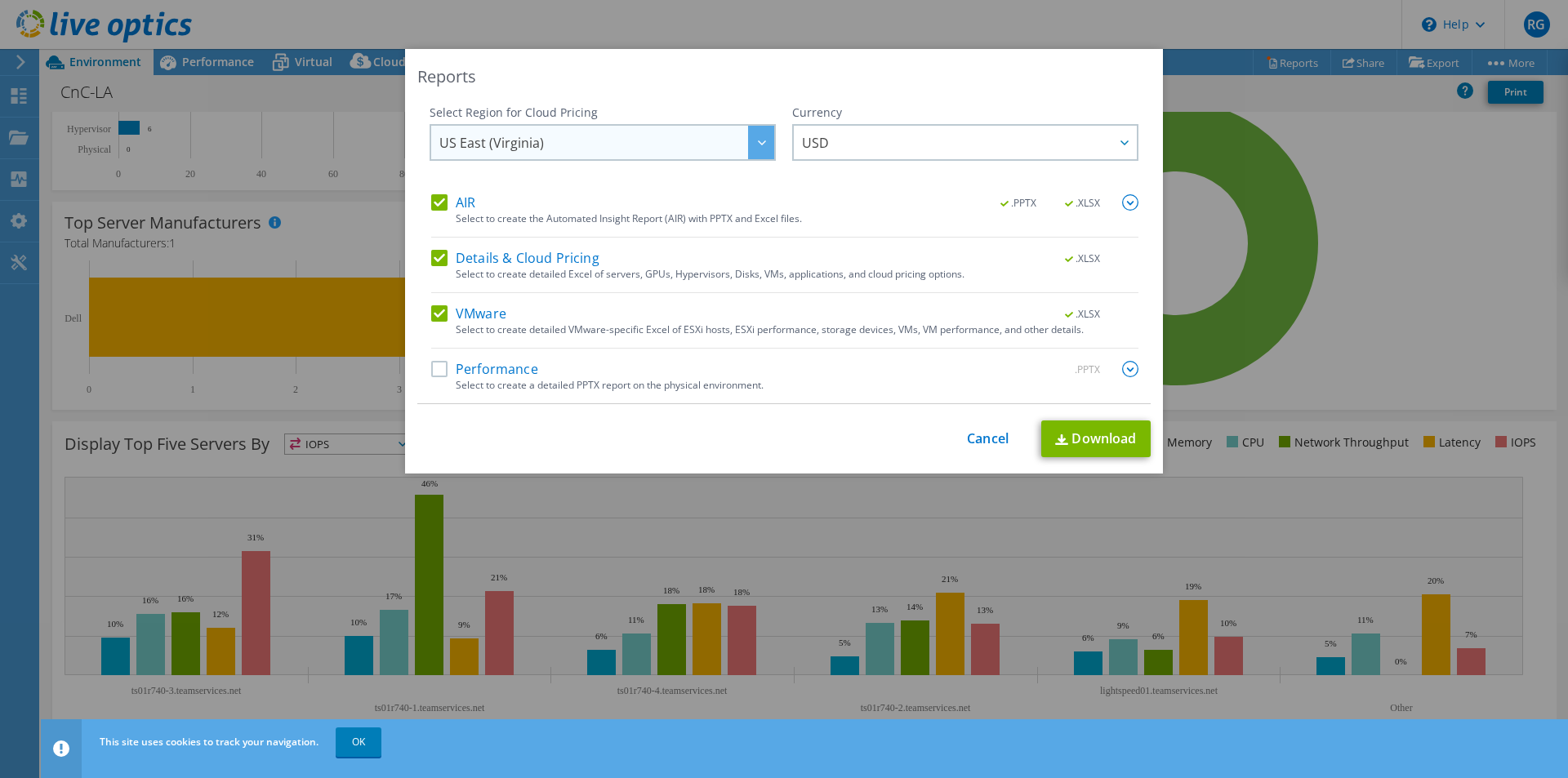 click 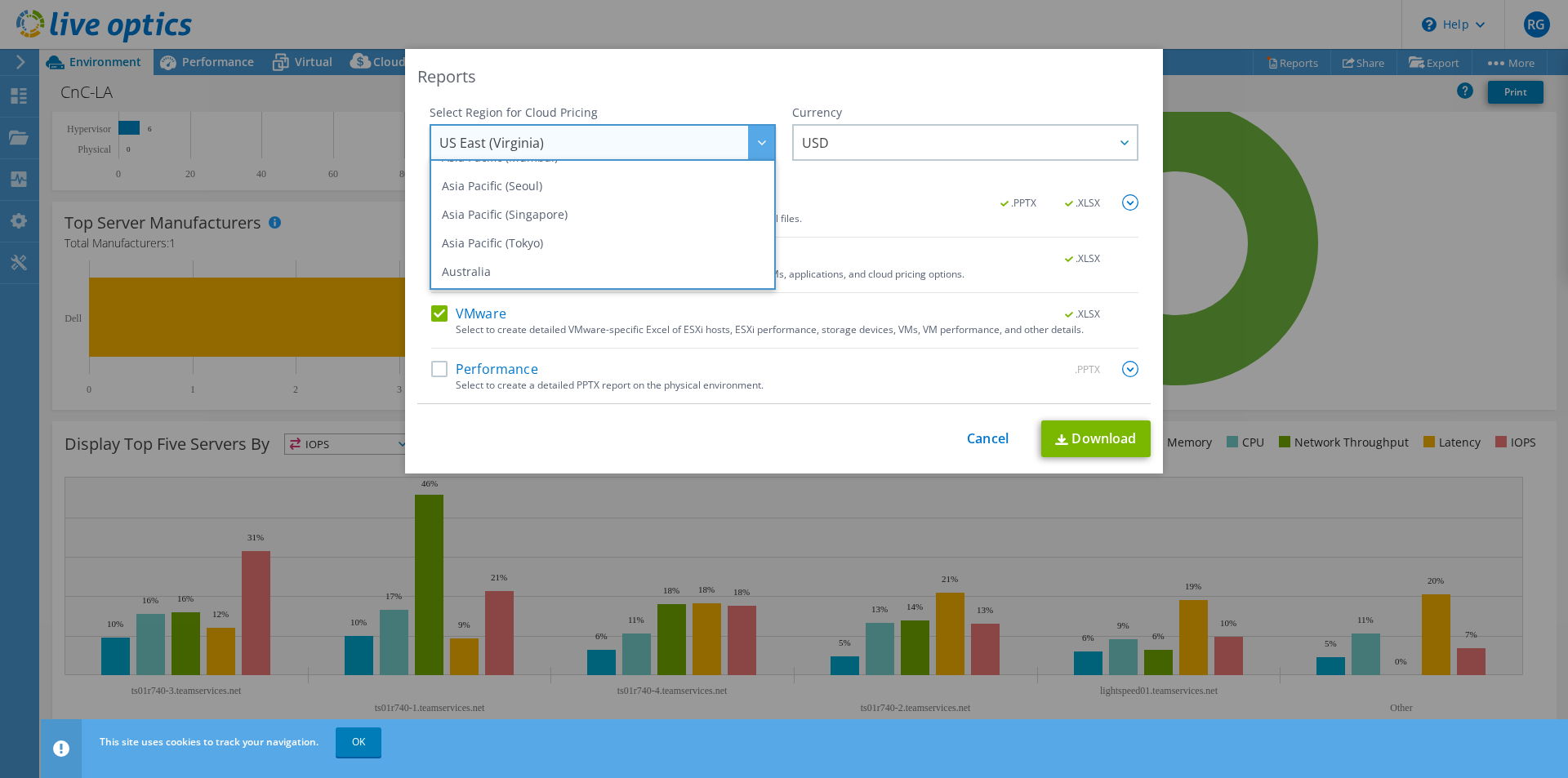 scroll, scrollTop: 0, scrollLeft: 0, axis: both 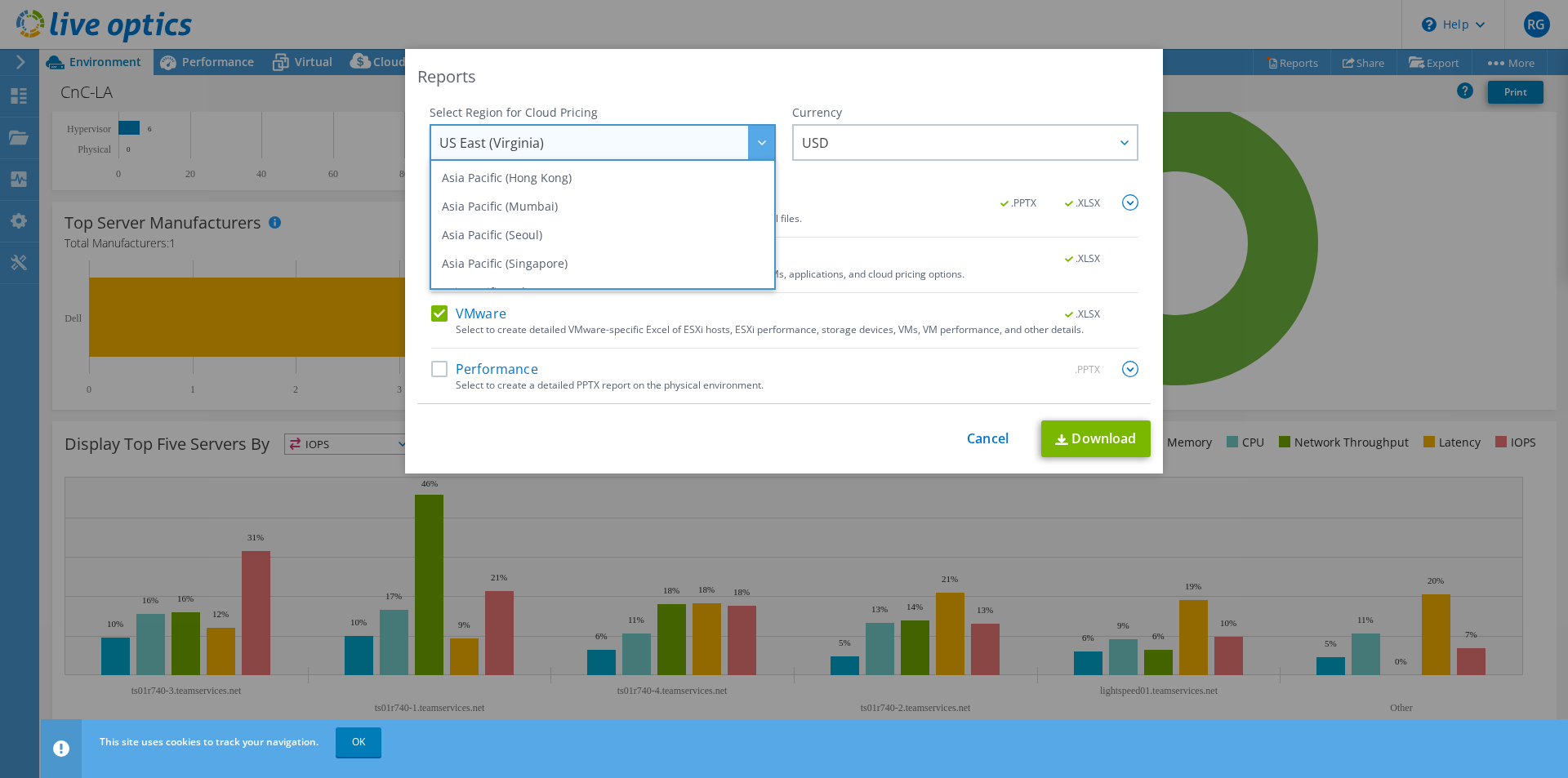 click on "Reports" at bounding box center (784, 77) 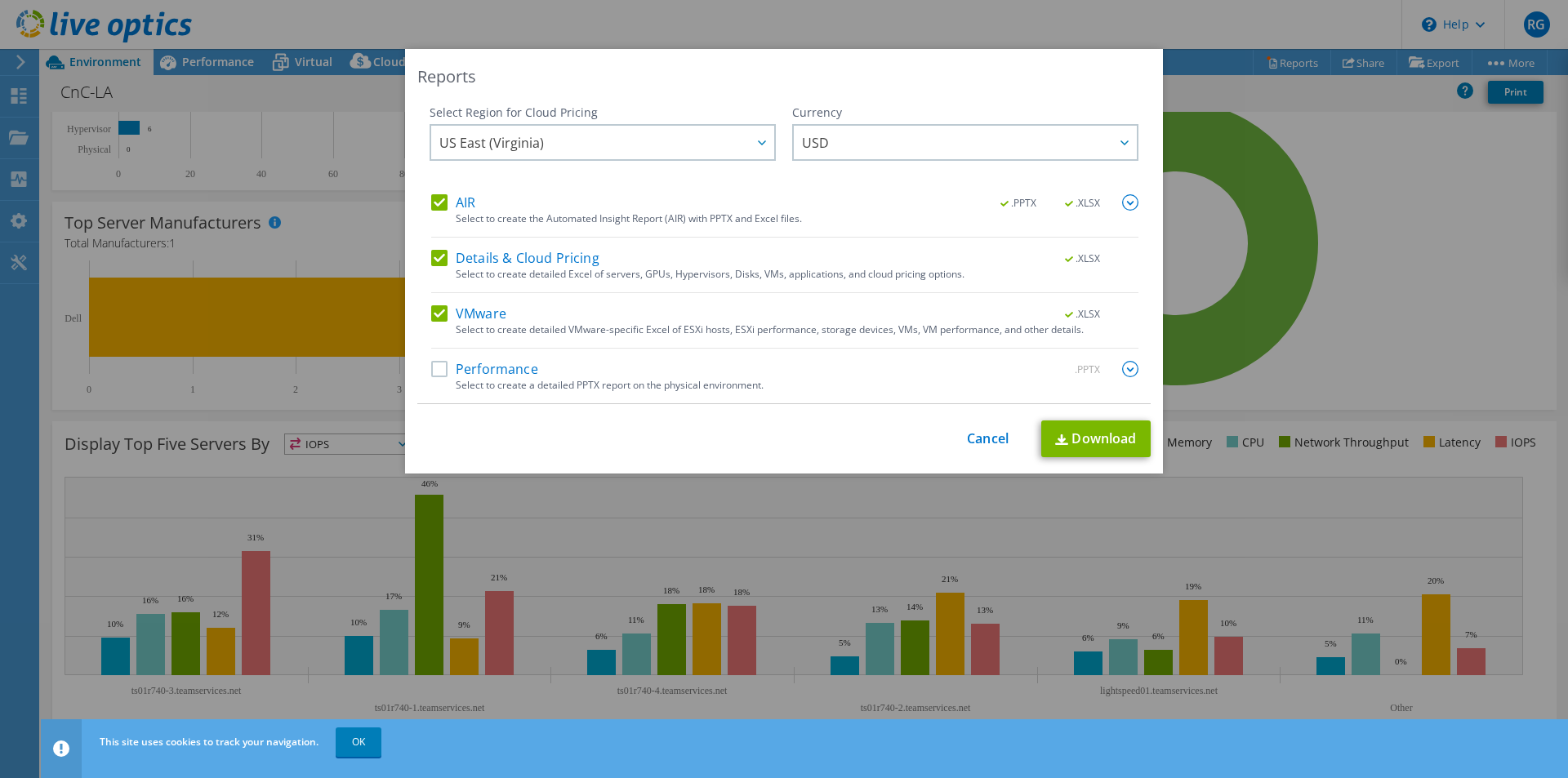 click on "Performance" at bounding box center (484, 369) 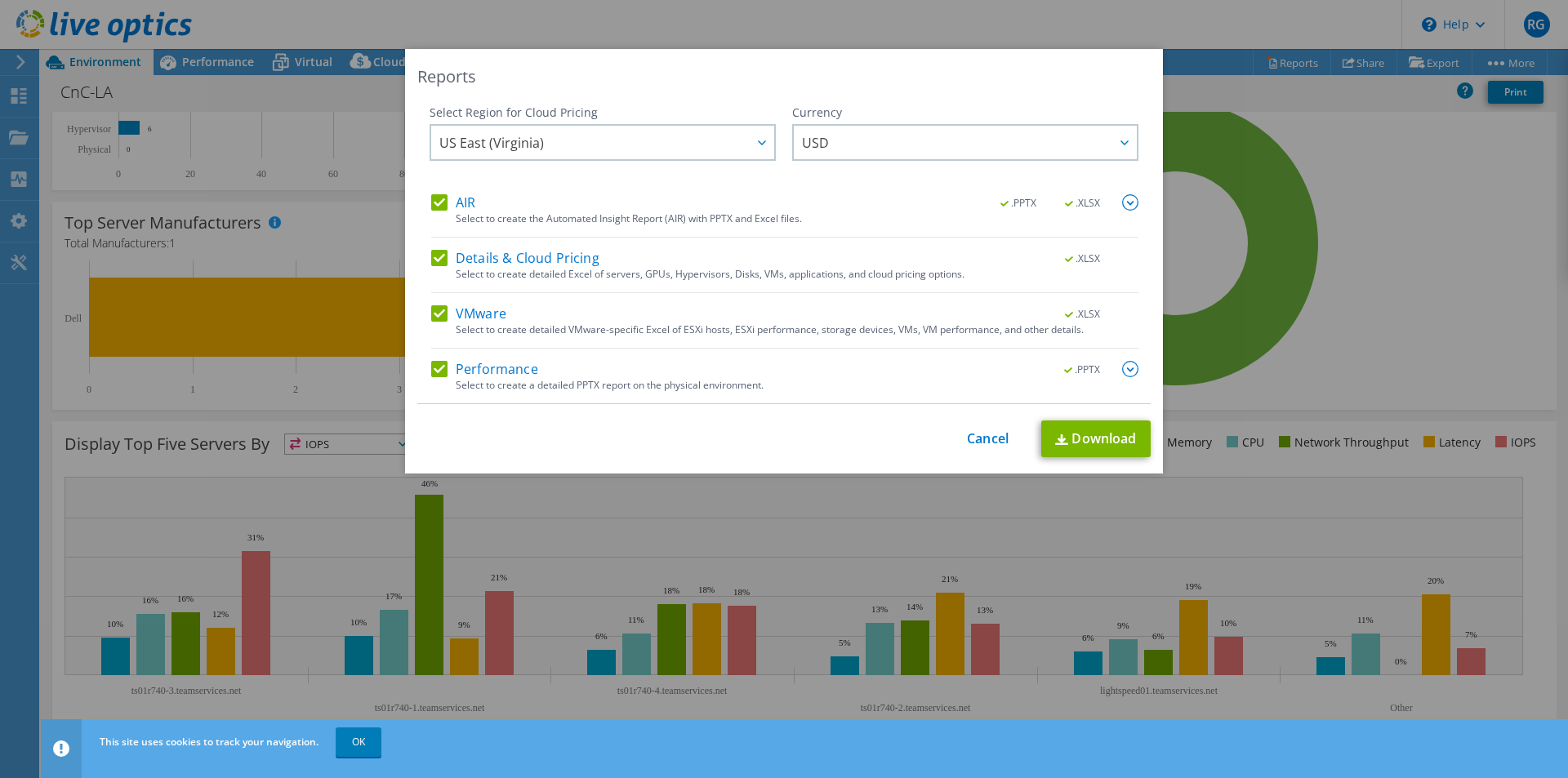 click at bounding box center (1130, 202) 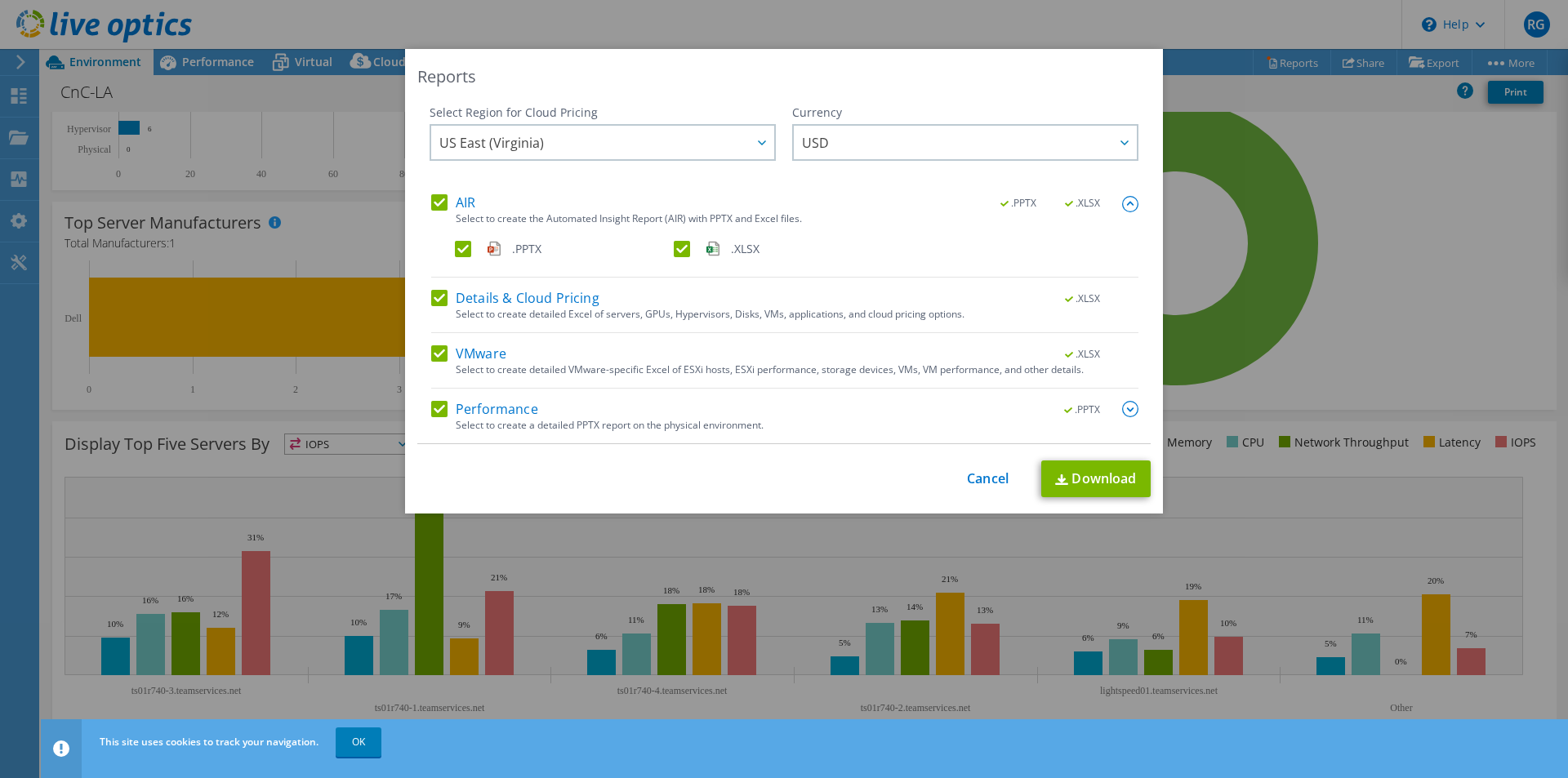click at bounding box center [1130, 409] 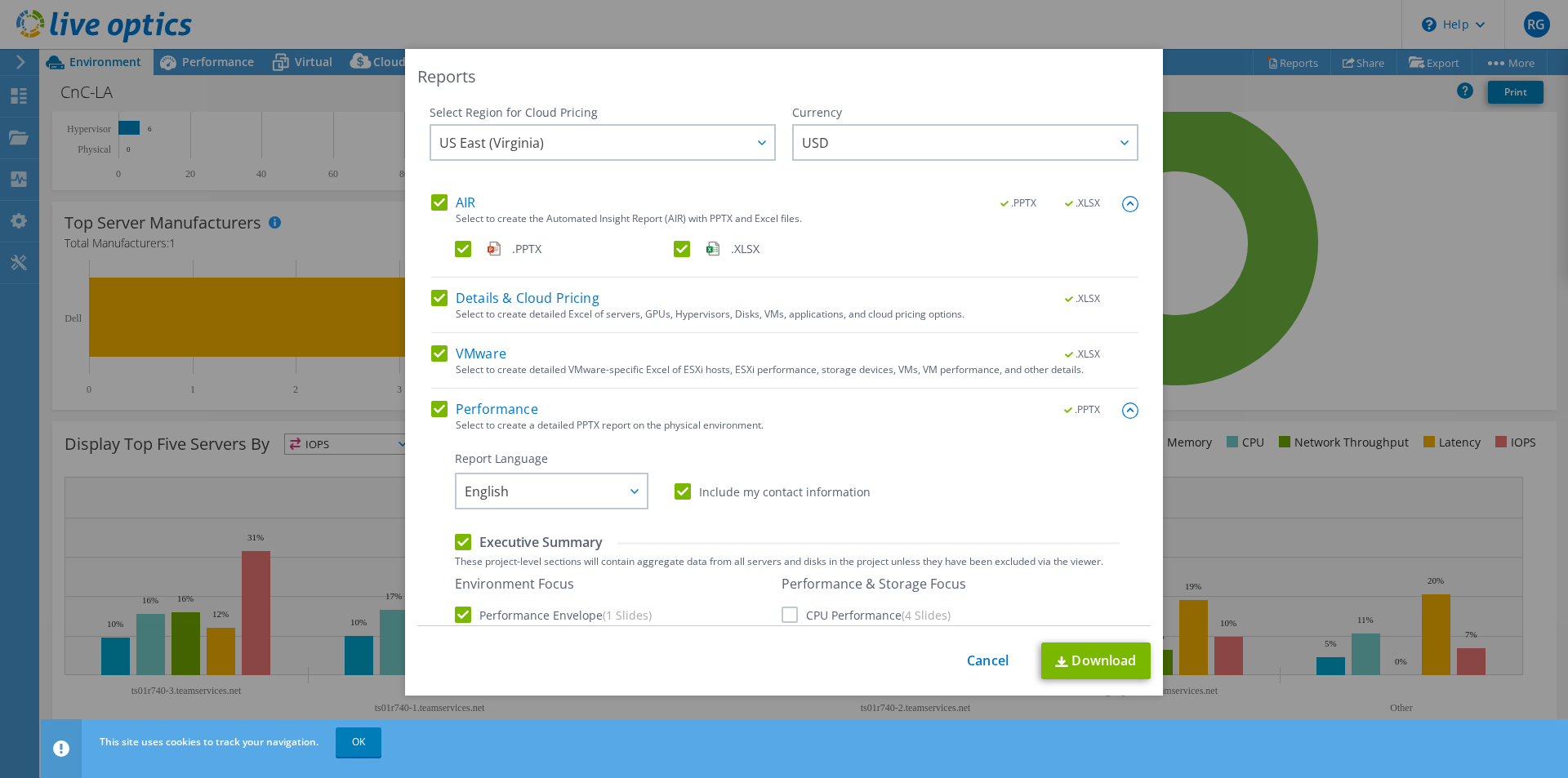 scroll, scrollTop: 82, scrollLeft: 0, axis: vertical 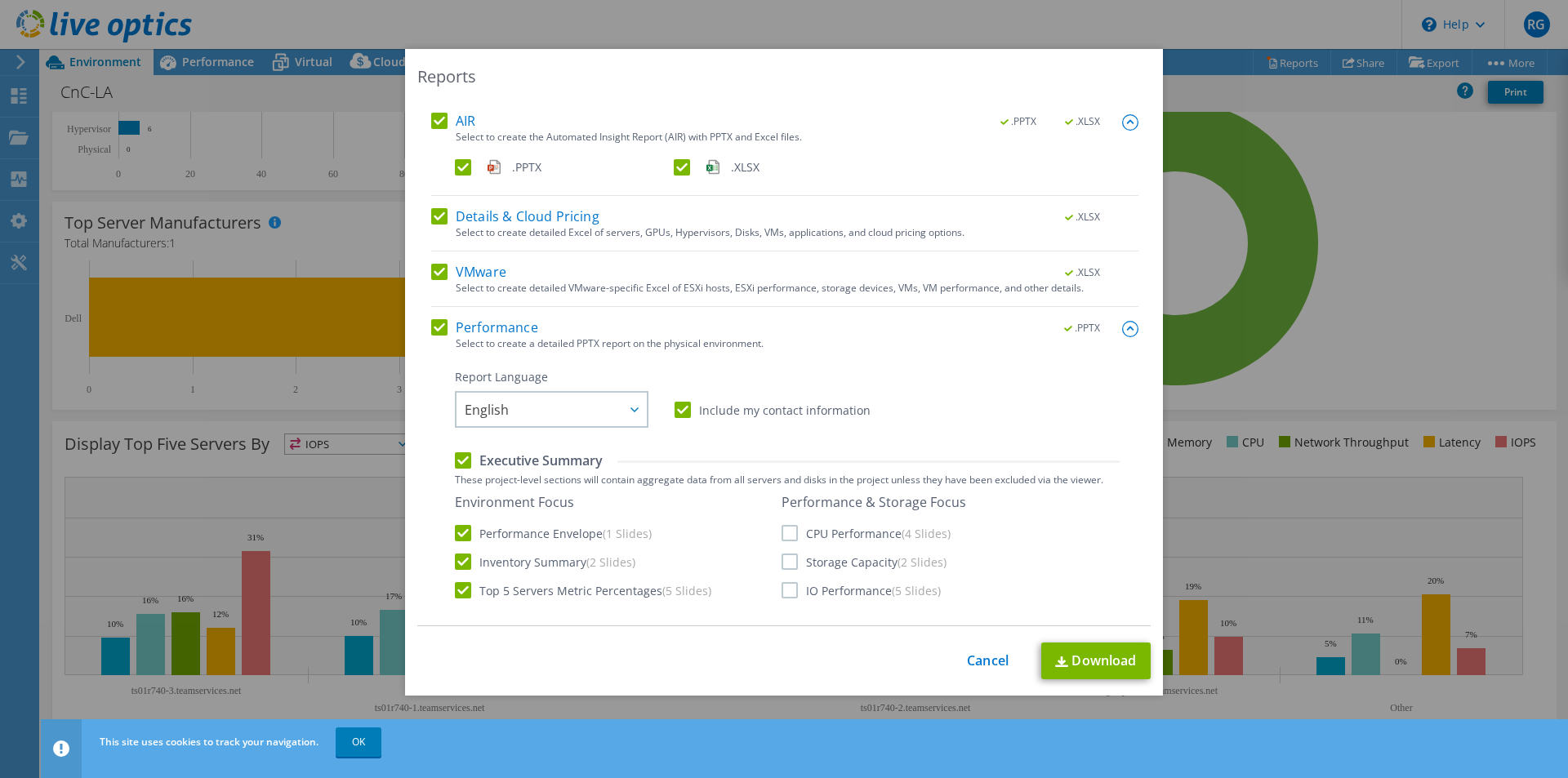click on "CPU Performance  (4 Slides)" at bounding box center (866, 533) 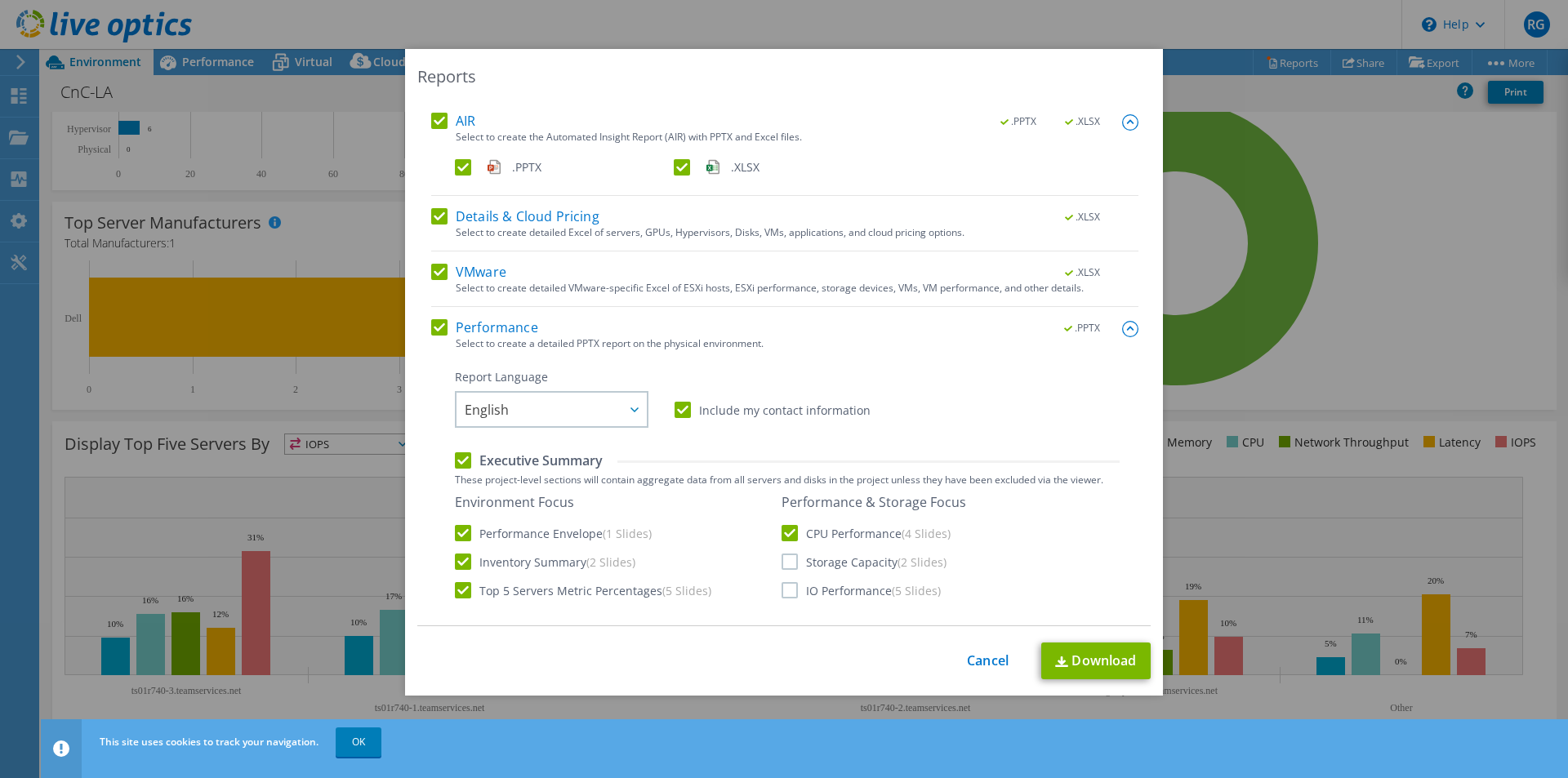 click on "Storage Capacity  (2 Slides)" at bounding box center [864, 562] 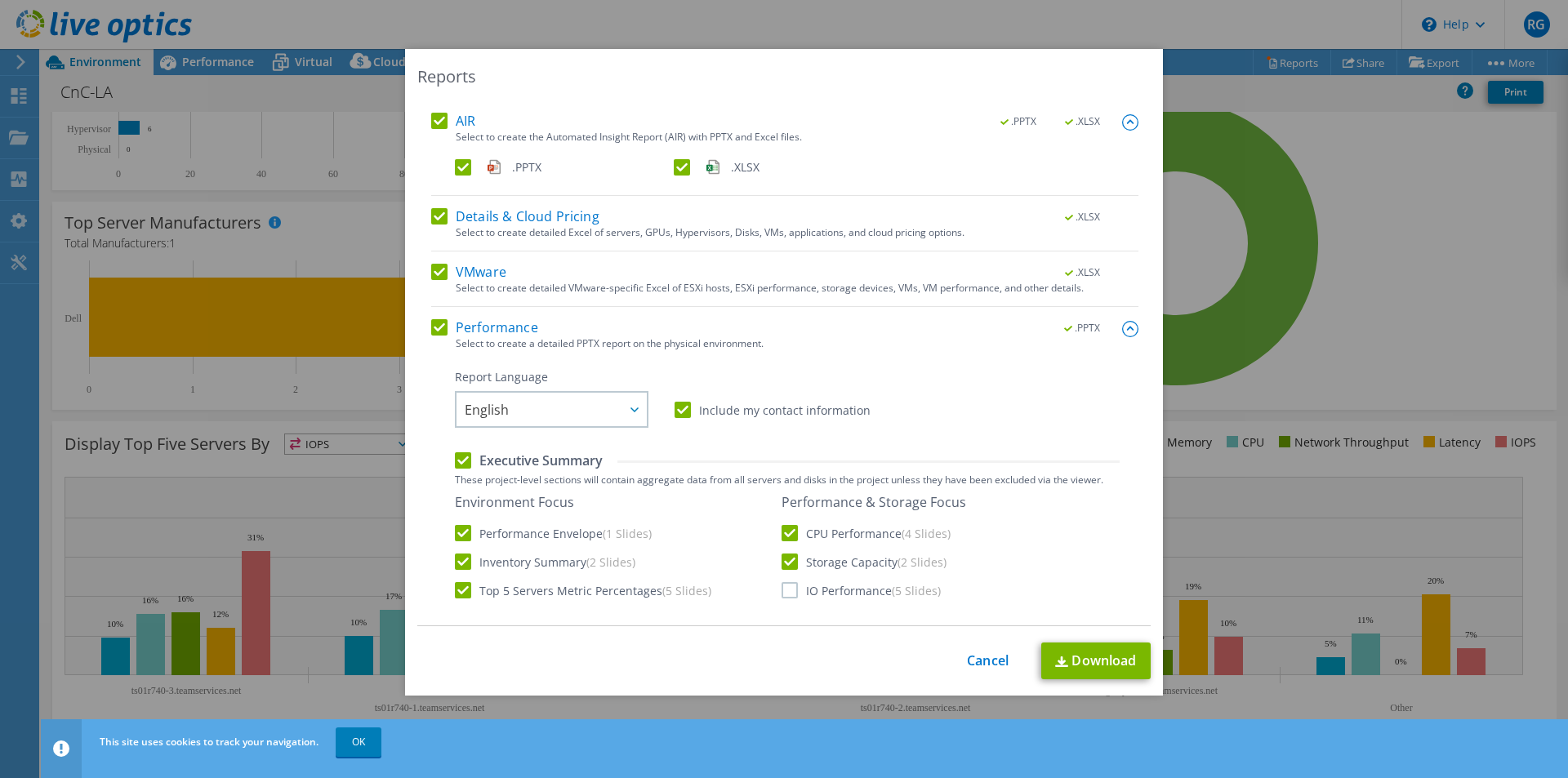 click on "IO Performance  (5 Slides)" at bounding box center [861, 590] 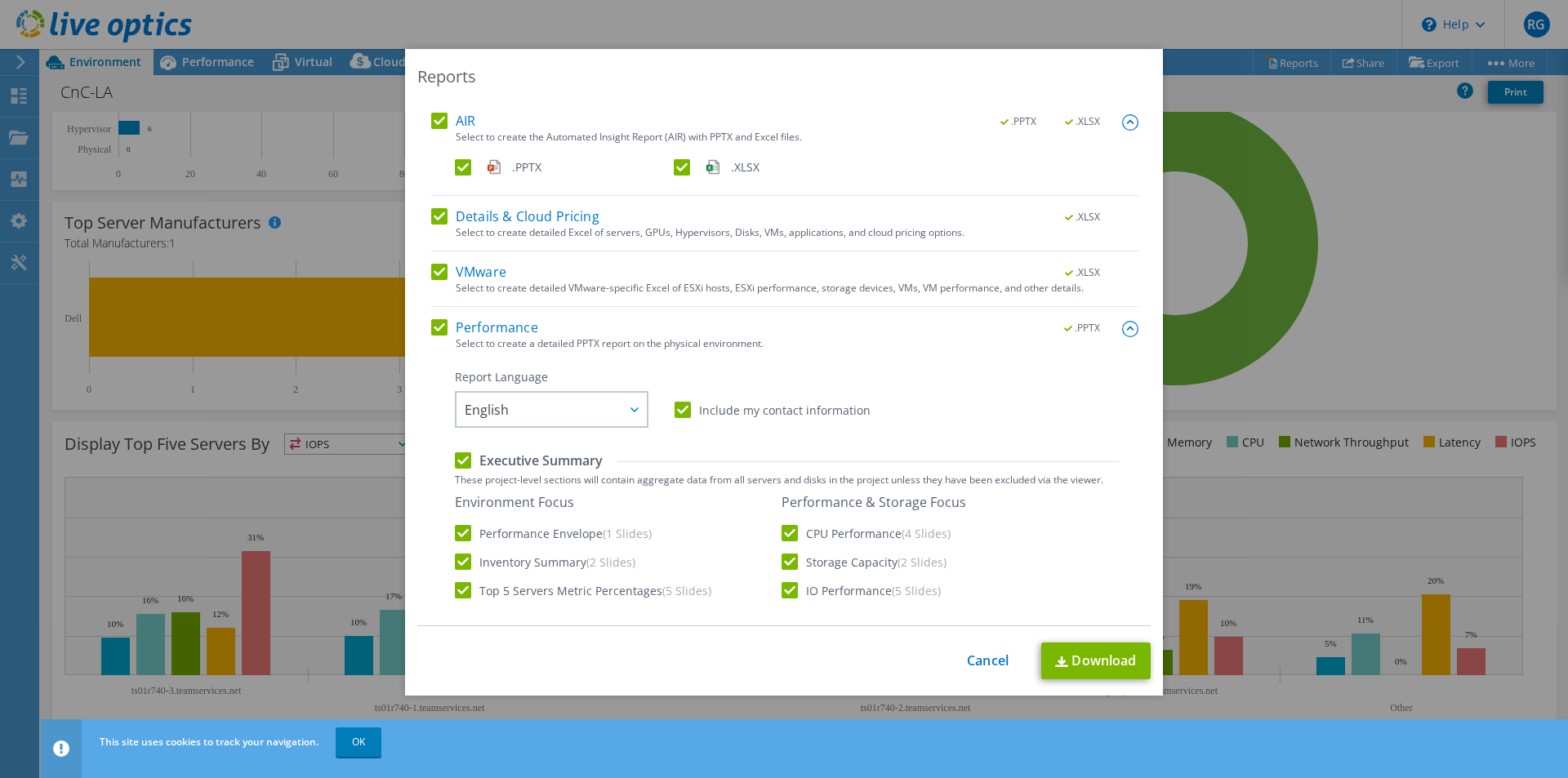 scroll, scrollTop: 327, scrollLeft: 0, axis: vertical 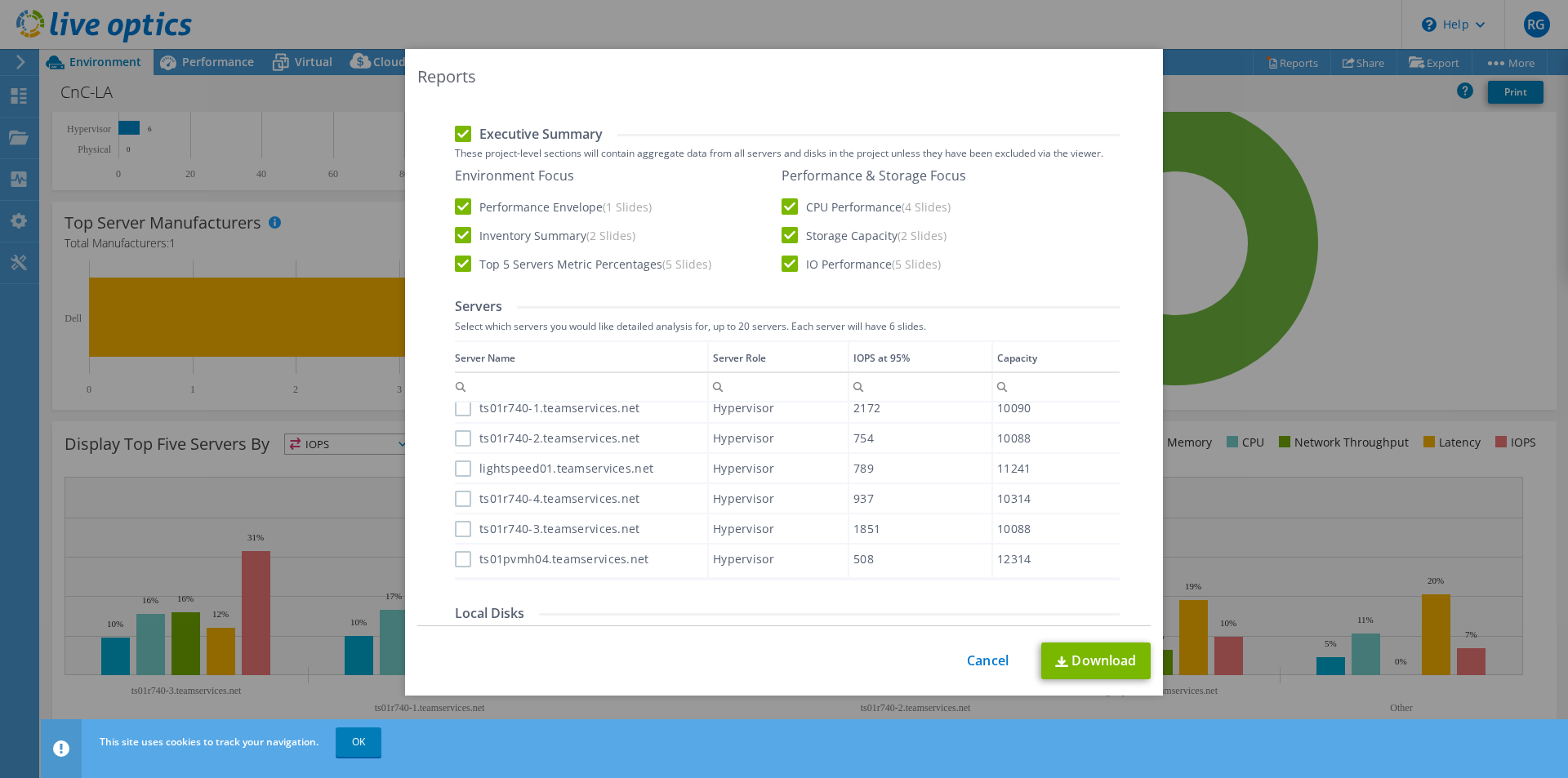 click on "ts01r740-1.teamservices.net" at bounding box center [547, 408] 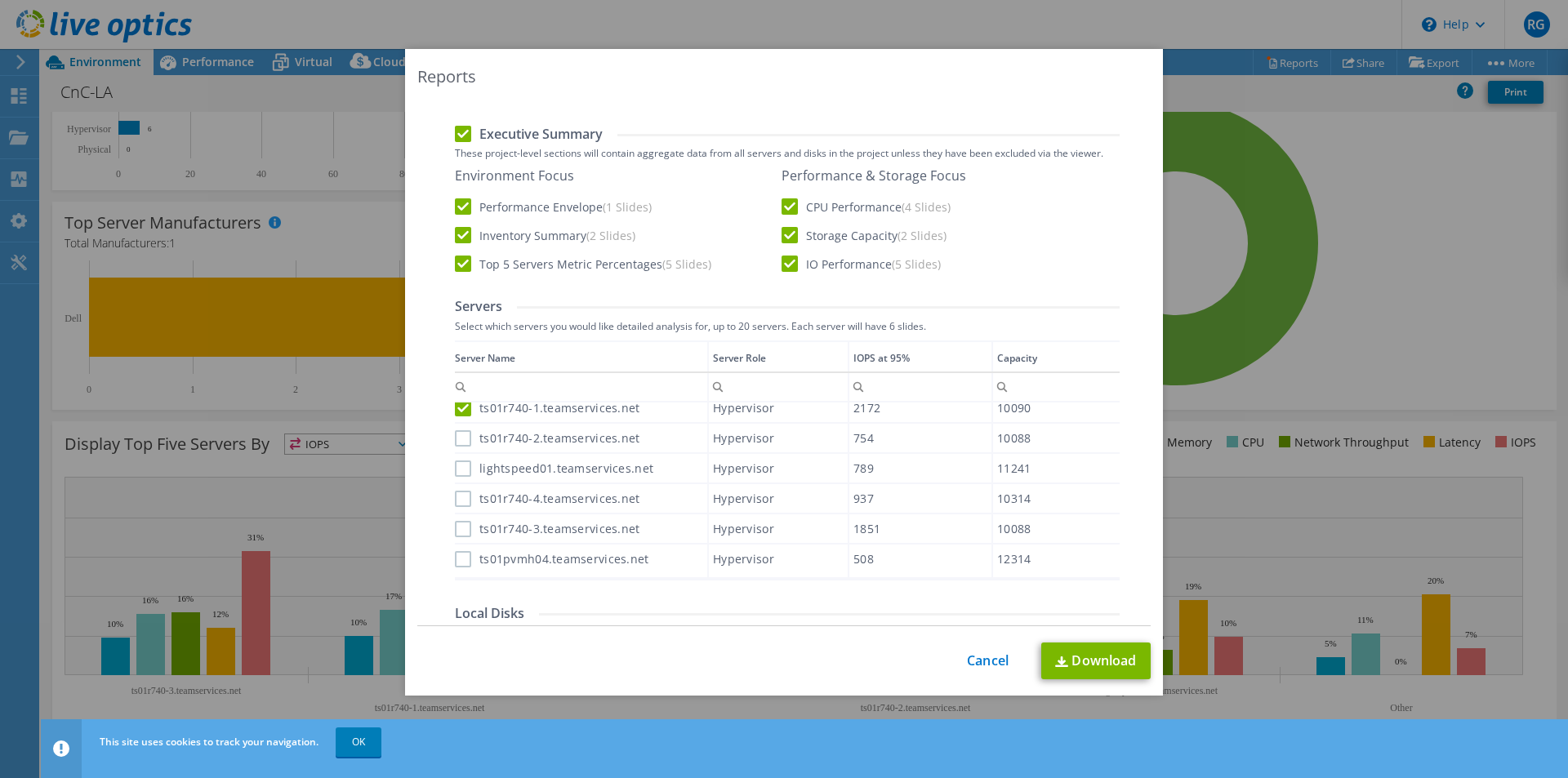 click on "ts01r740-2.teamservices.net" at bounding box center (547, 438) 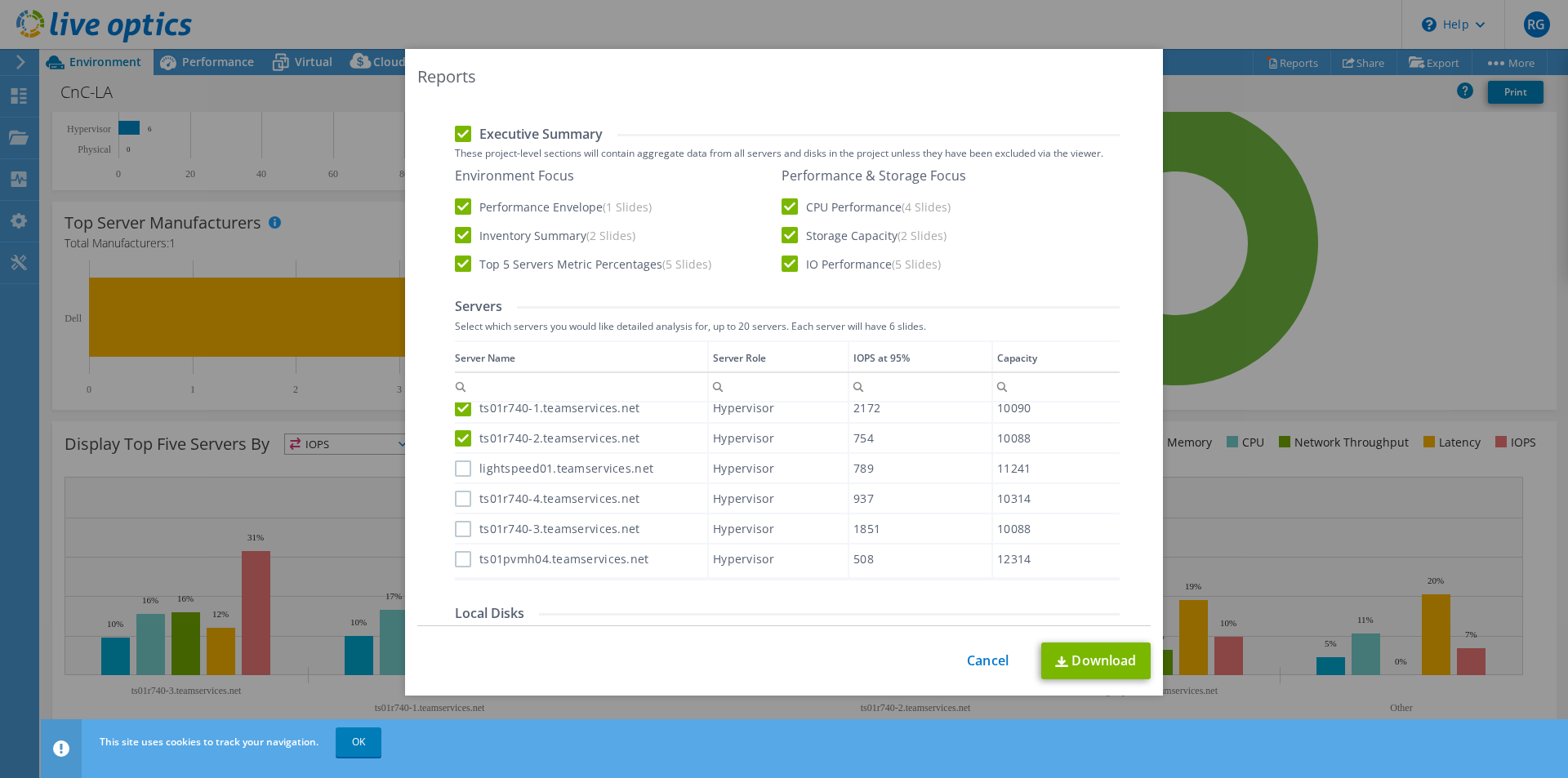click on "lightspeed01.teamservices.net" at bounding box center (554, 469) 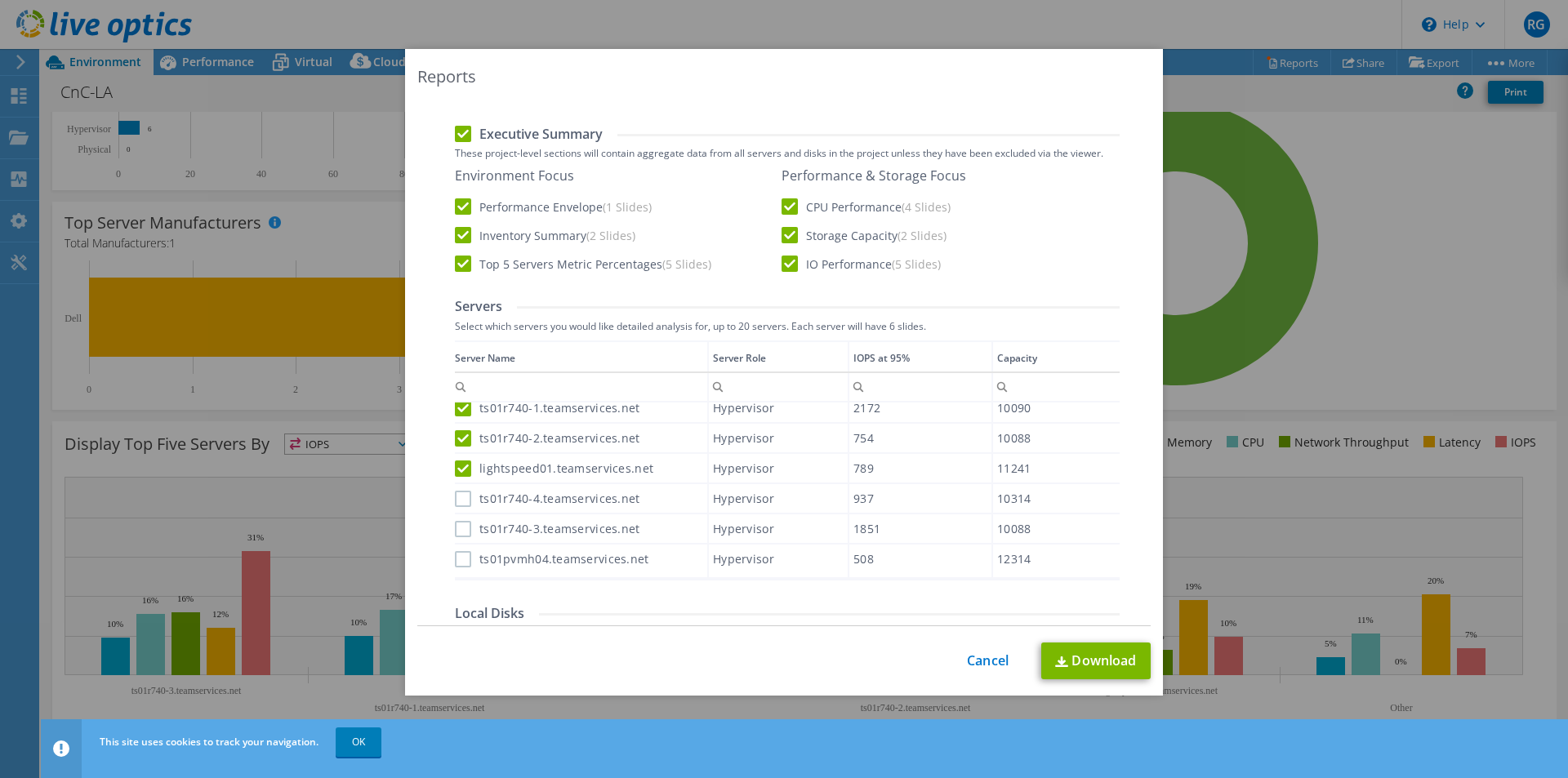 click on "ts01r740-4.teamservices.net" at bounding box center (547, 499) 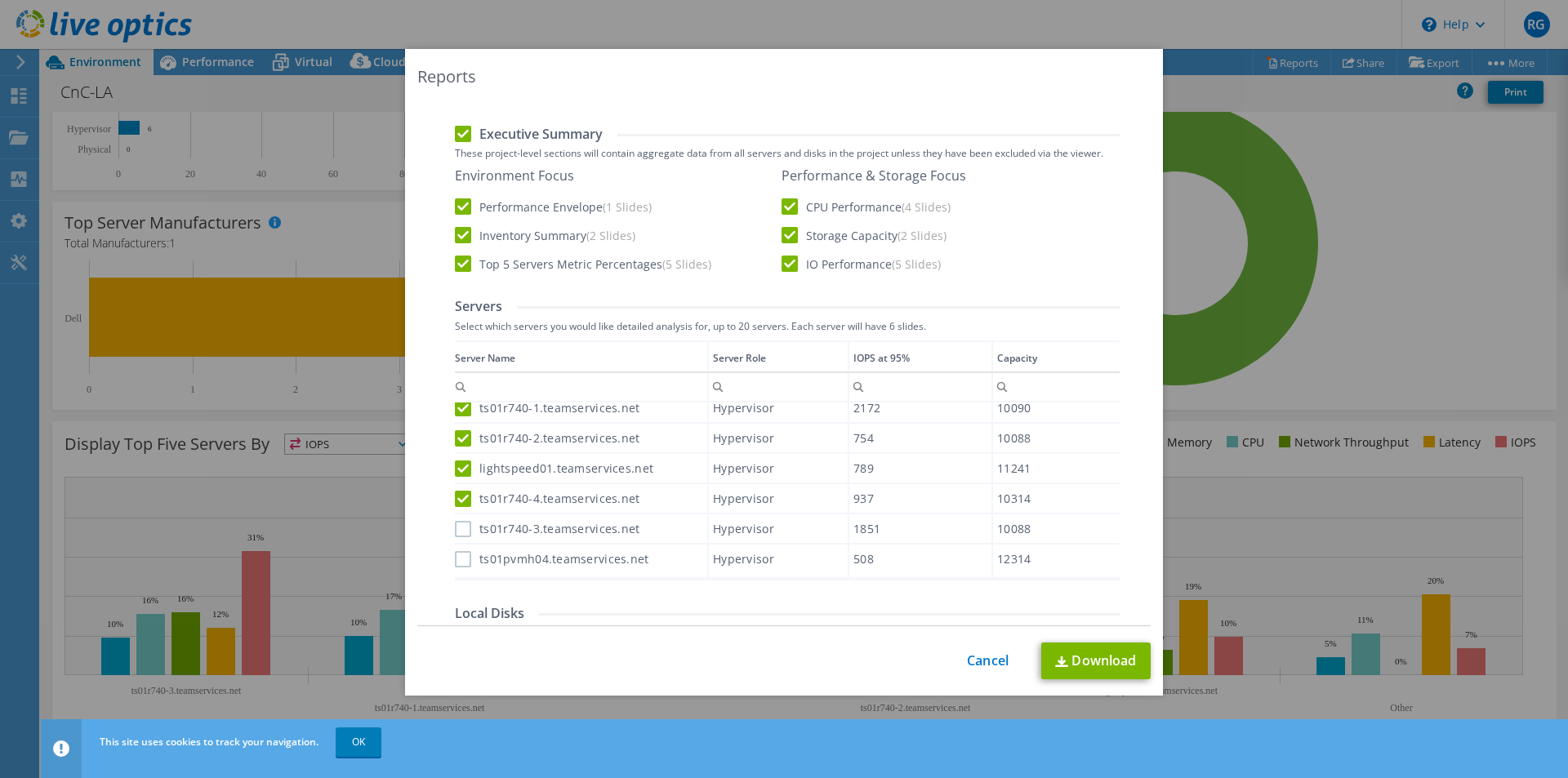 click on "ts01r740-3.teamservices.net" at bounding box center (547, 529) 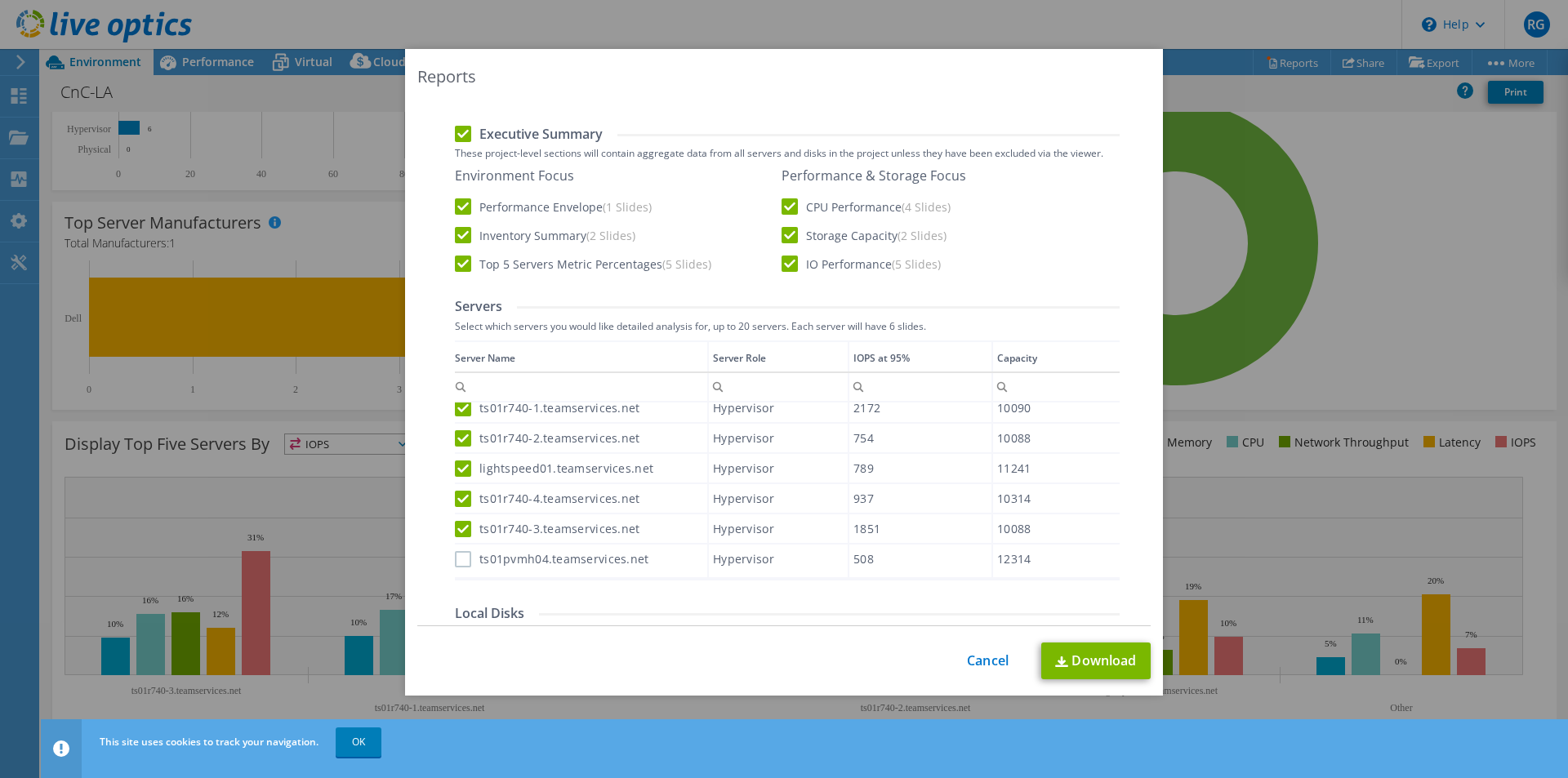 click on "ts01pvmh04.teamservices.net" at bounding box center [552, 559] 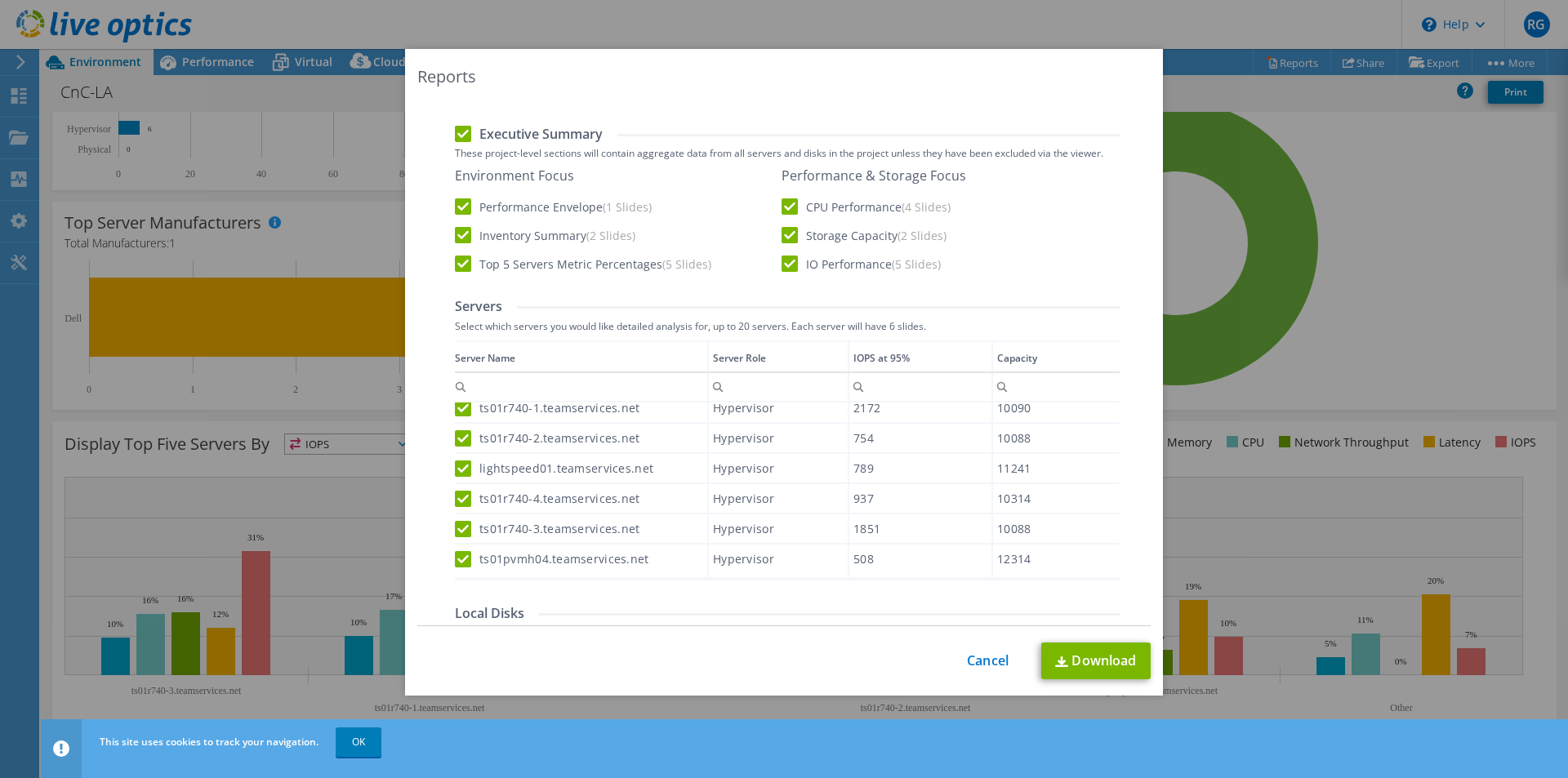 scroll, scrollTop: 653, scrollLeft: 0, axis: vertical 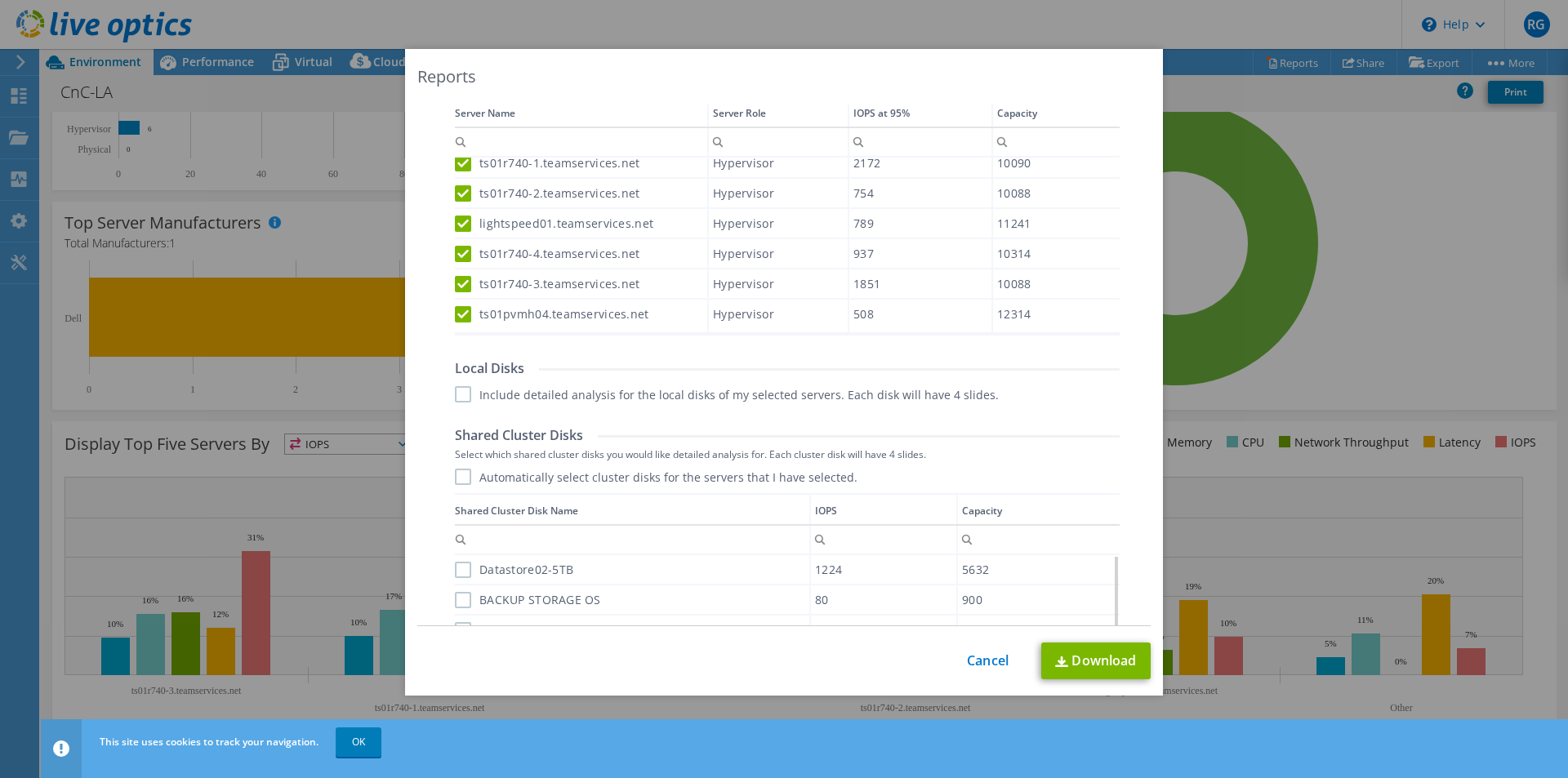 click on "Include detailed analysis for the local disks of my selected servers. Each disk will have 4 slides." at bounding box center (727, 394) 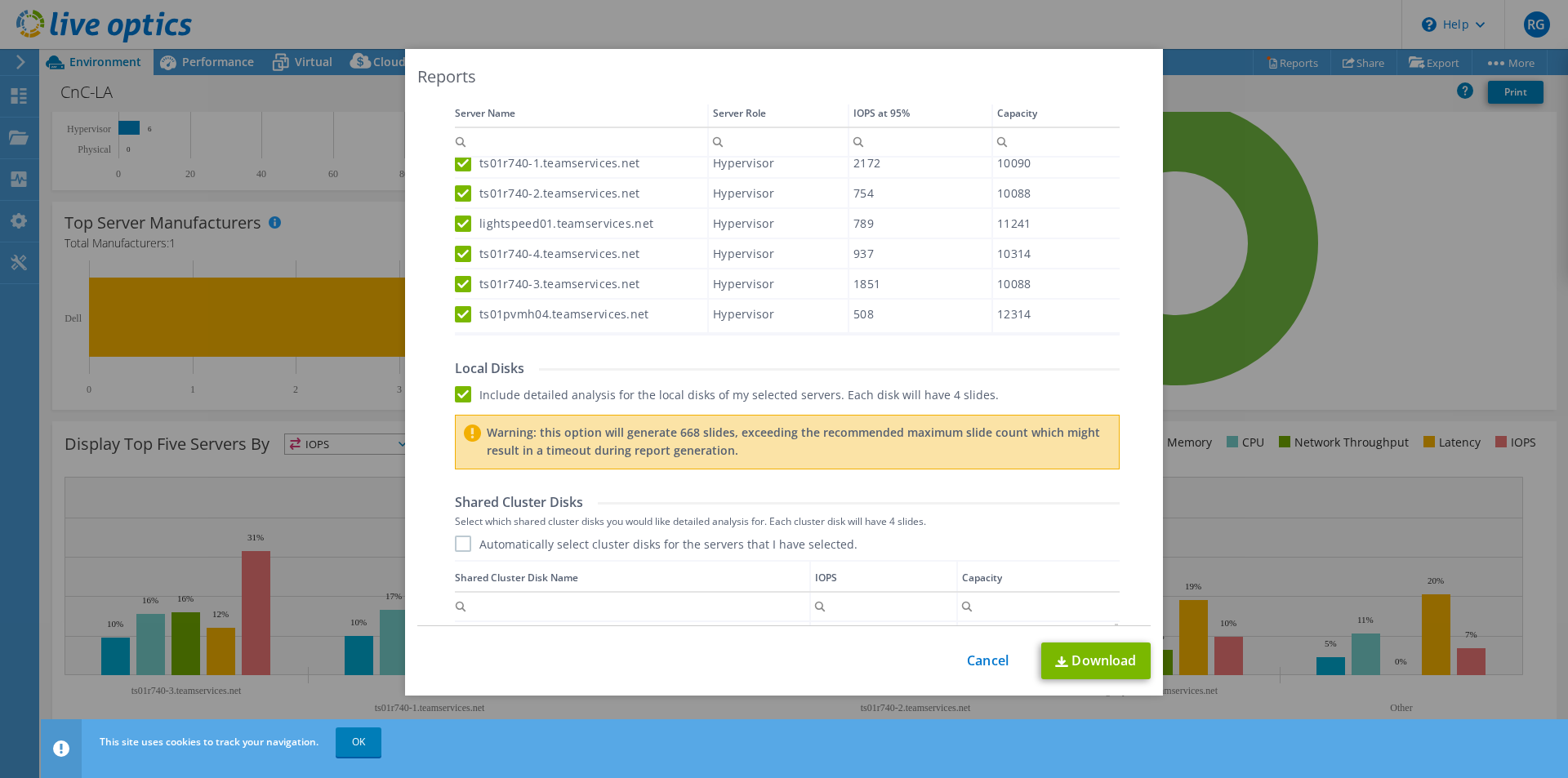 click on "Automatically select cluster disks for the servers that I have selected." at bounding box center (656, 544) 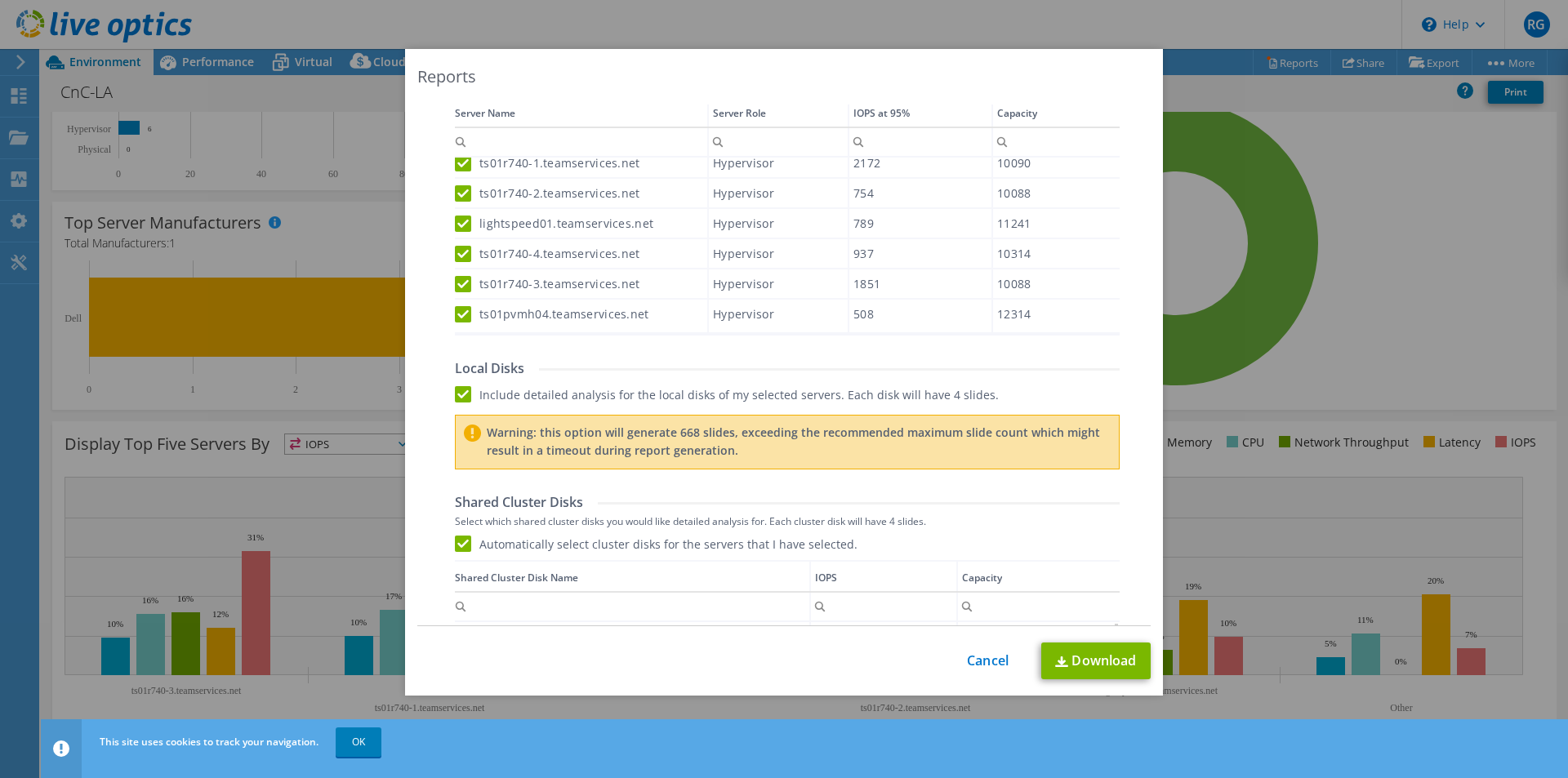 scroll, scrollTop: 816, scrollLeft: 0, axis: vertical 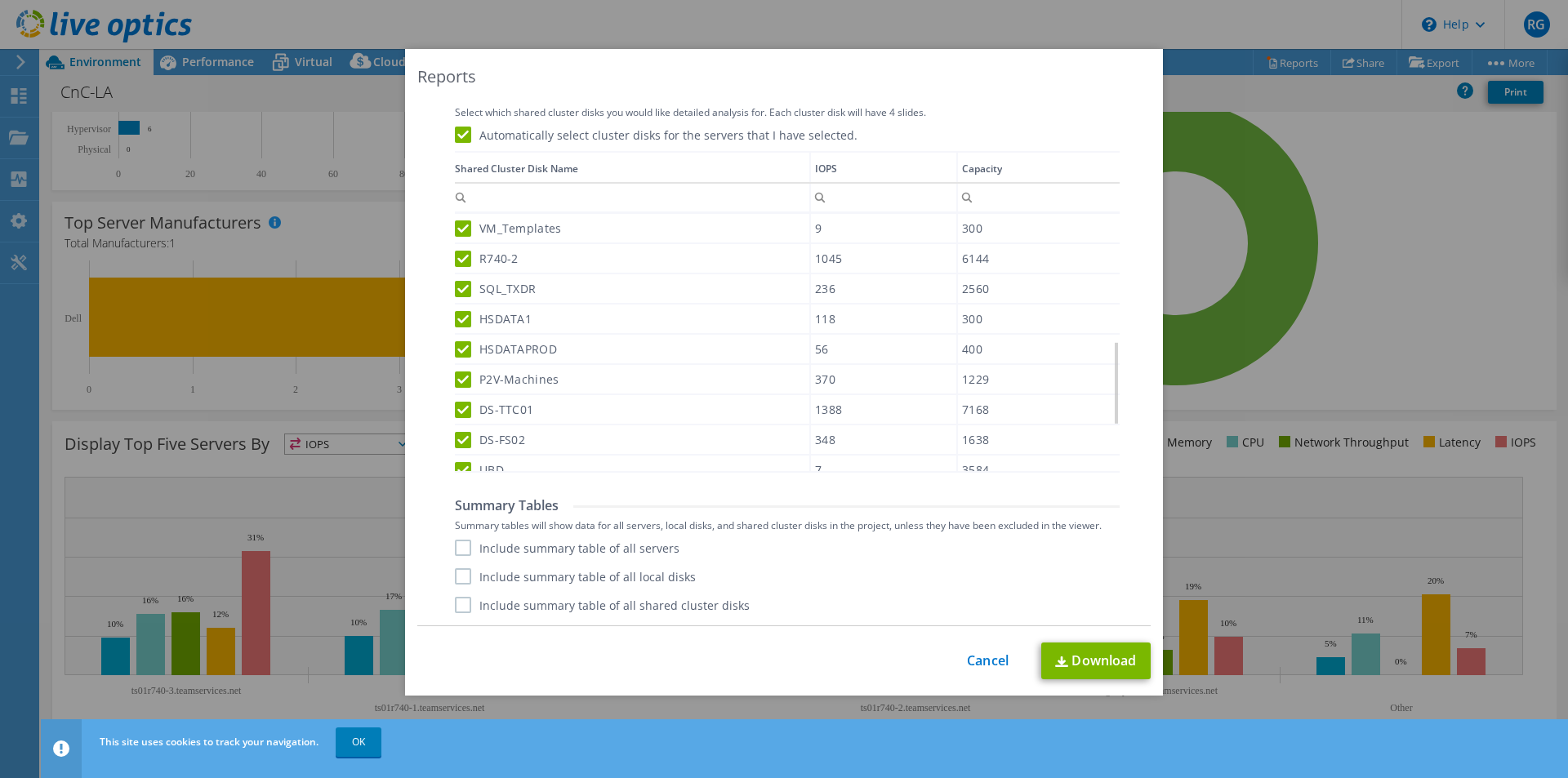 click on "Include summary table of all servers" at bounding box center (567, 548) 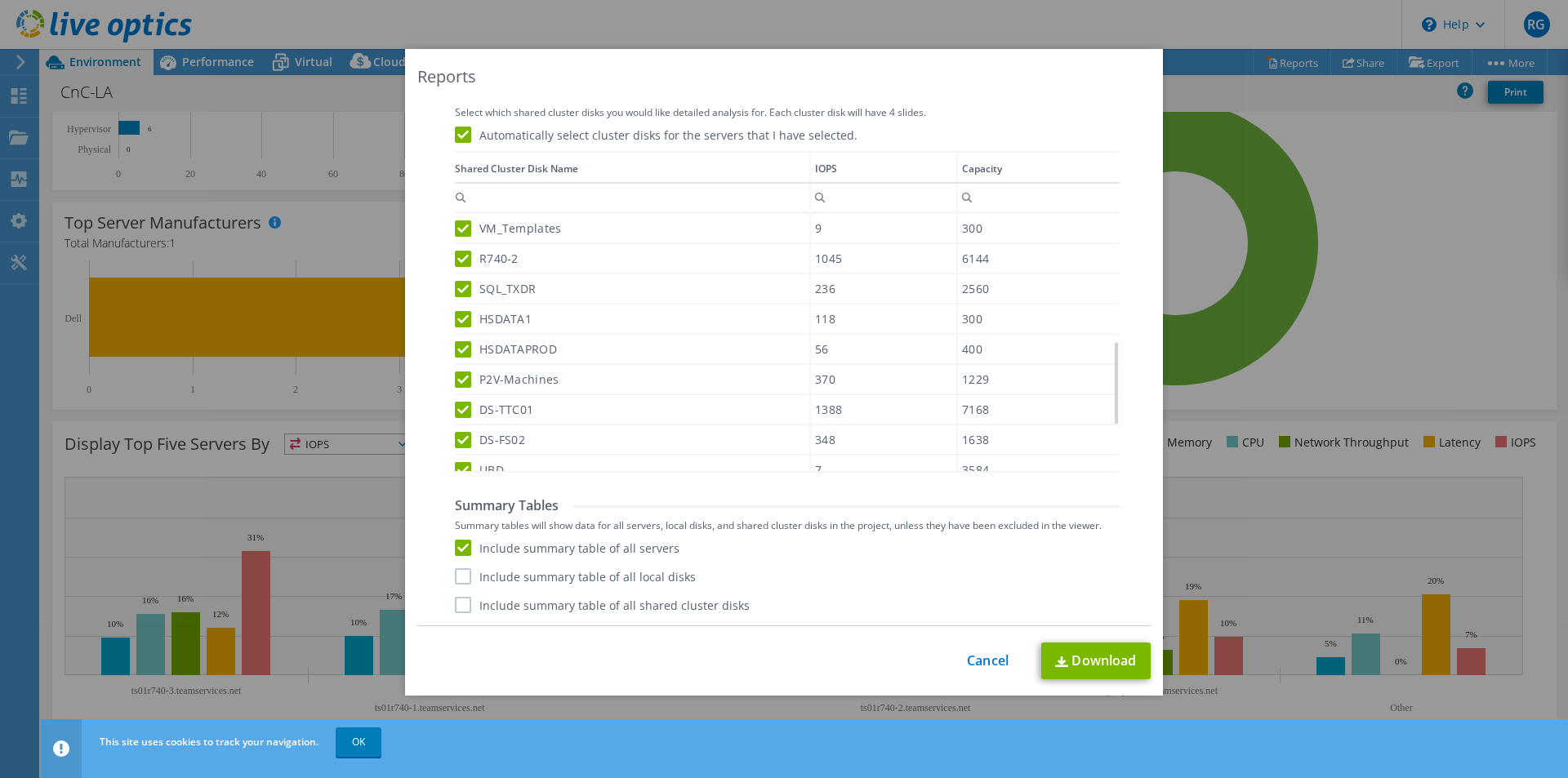 click on "Include summary table of all local disks" at bounding box center [575, 576] 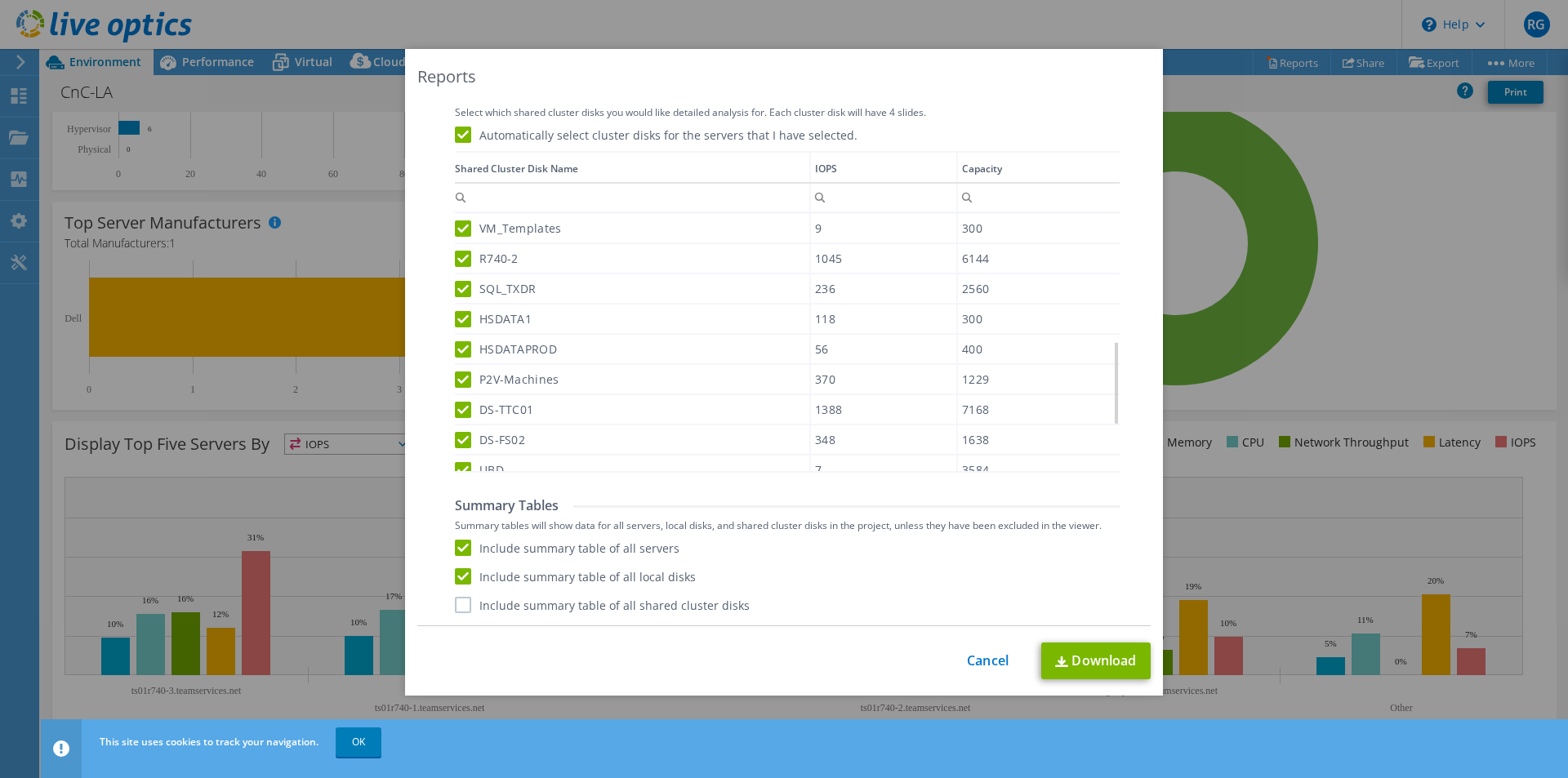 click on "Include summary table of all shared cluster disks" at bounding box center (602, 605) 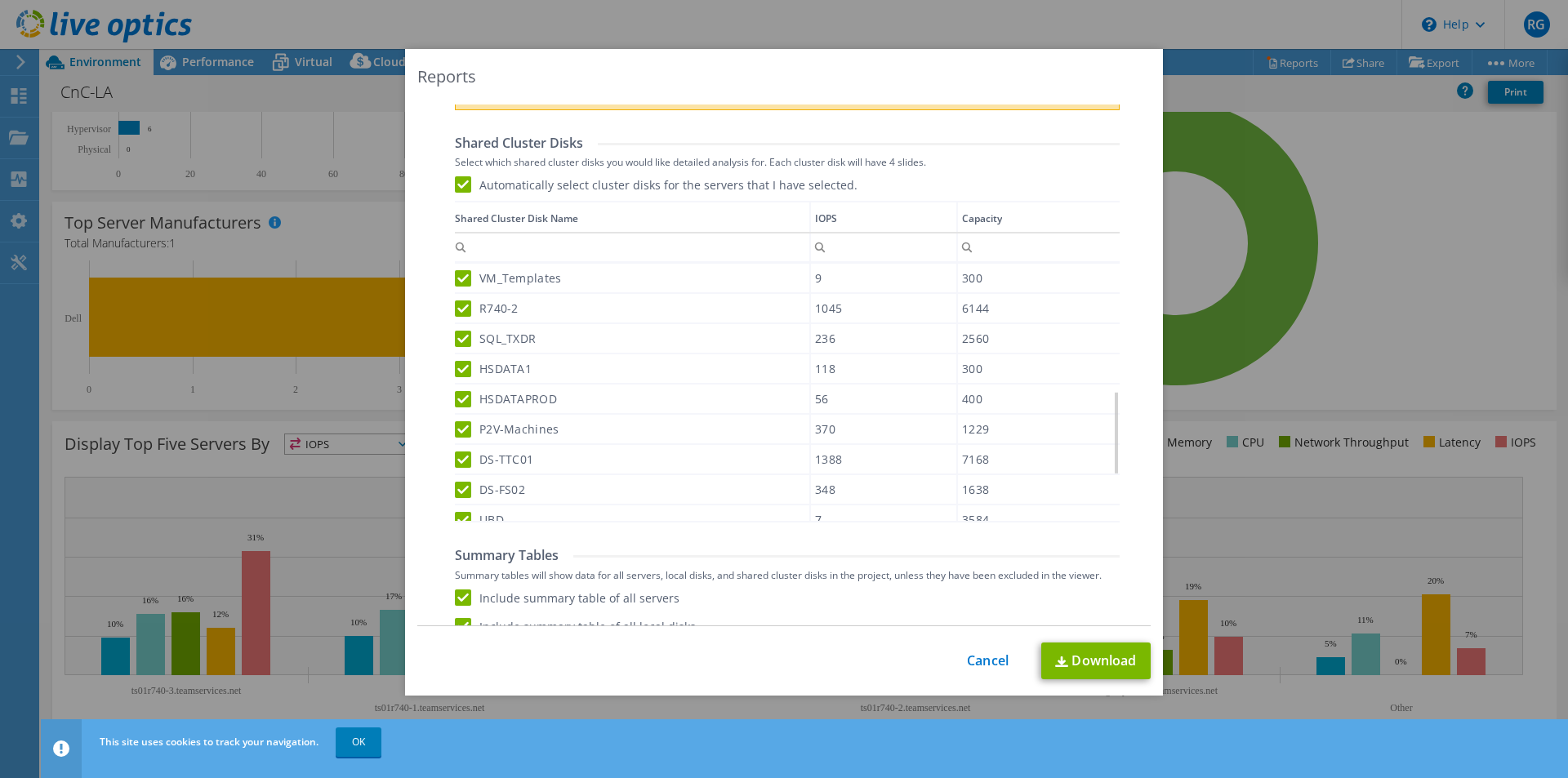 scroll, scrollTop: 1062, scrollLeft: 0, axis: vertical 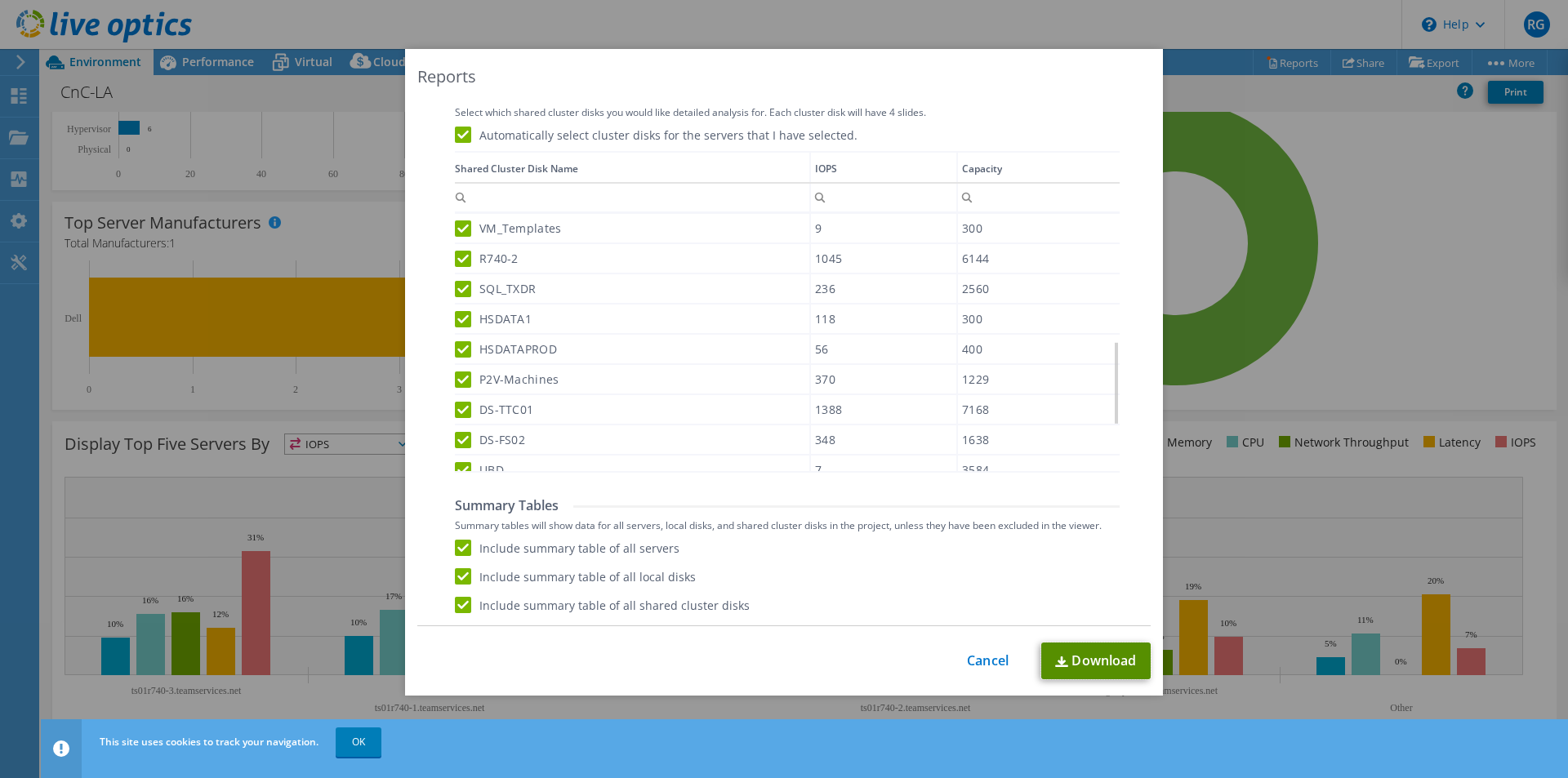 click on "Download" at bounding box center (1096, 660) 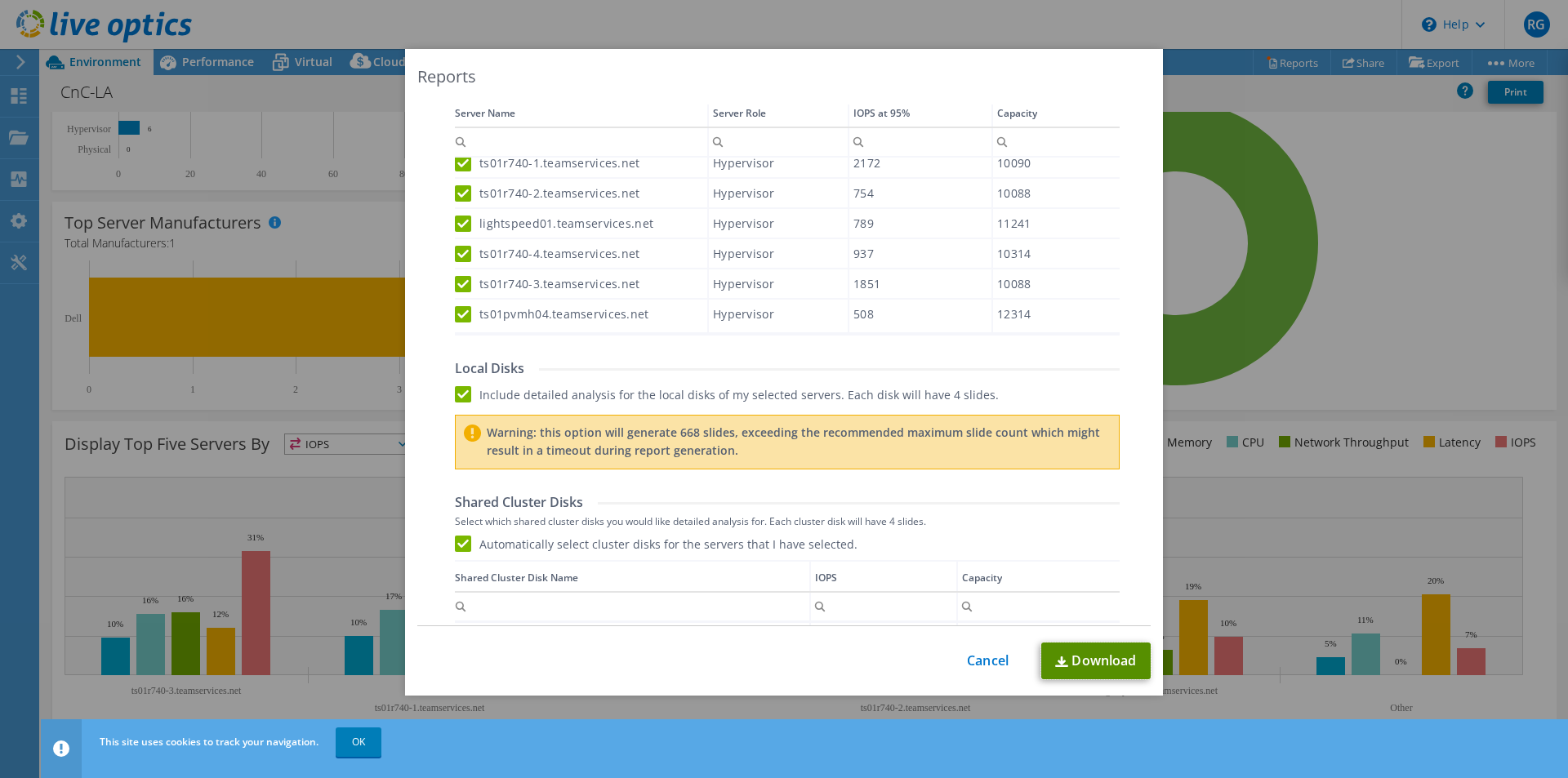 scroll, scrollTop: 980, scrollLeft: 0, axis: vertical 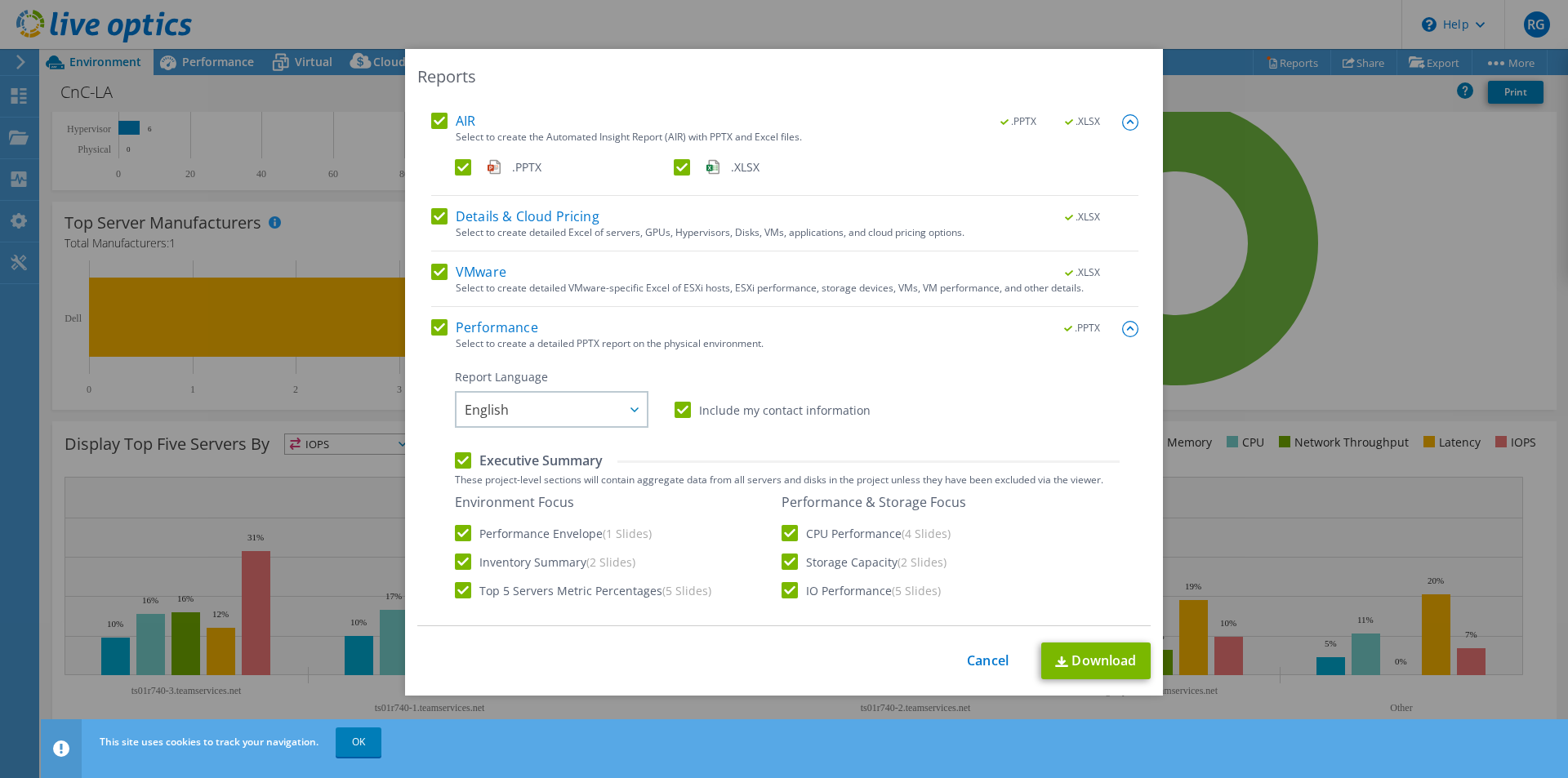 click on "Details & Cloud Pricing" at bounding box center (515, 216) 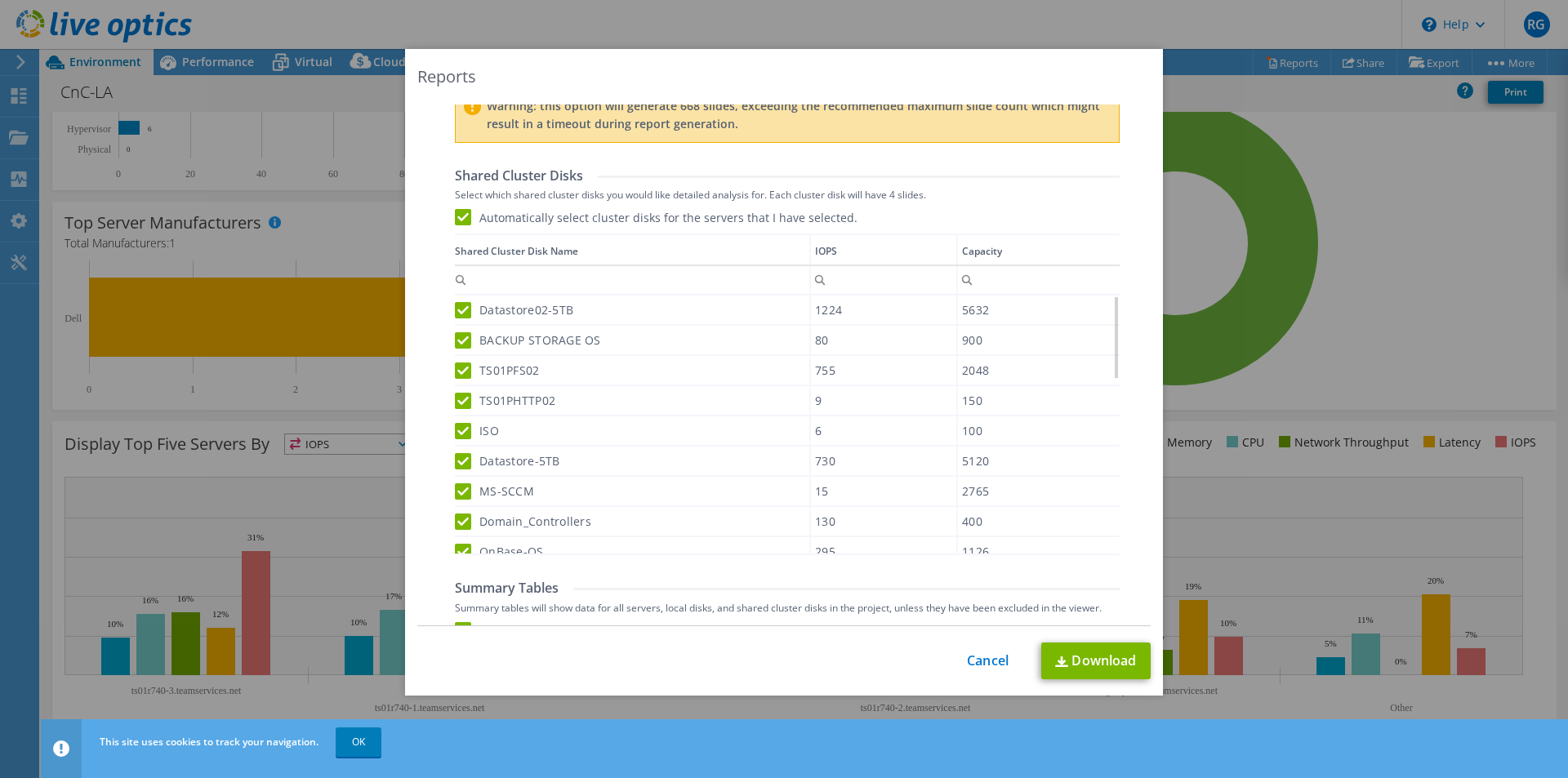 scroll, scrollTop: 735, scrollLeft: 0, axis: vertical 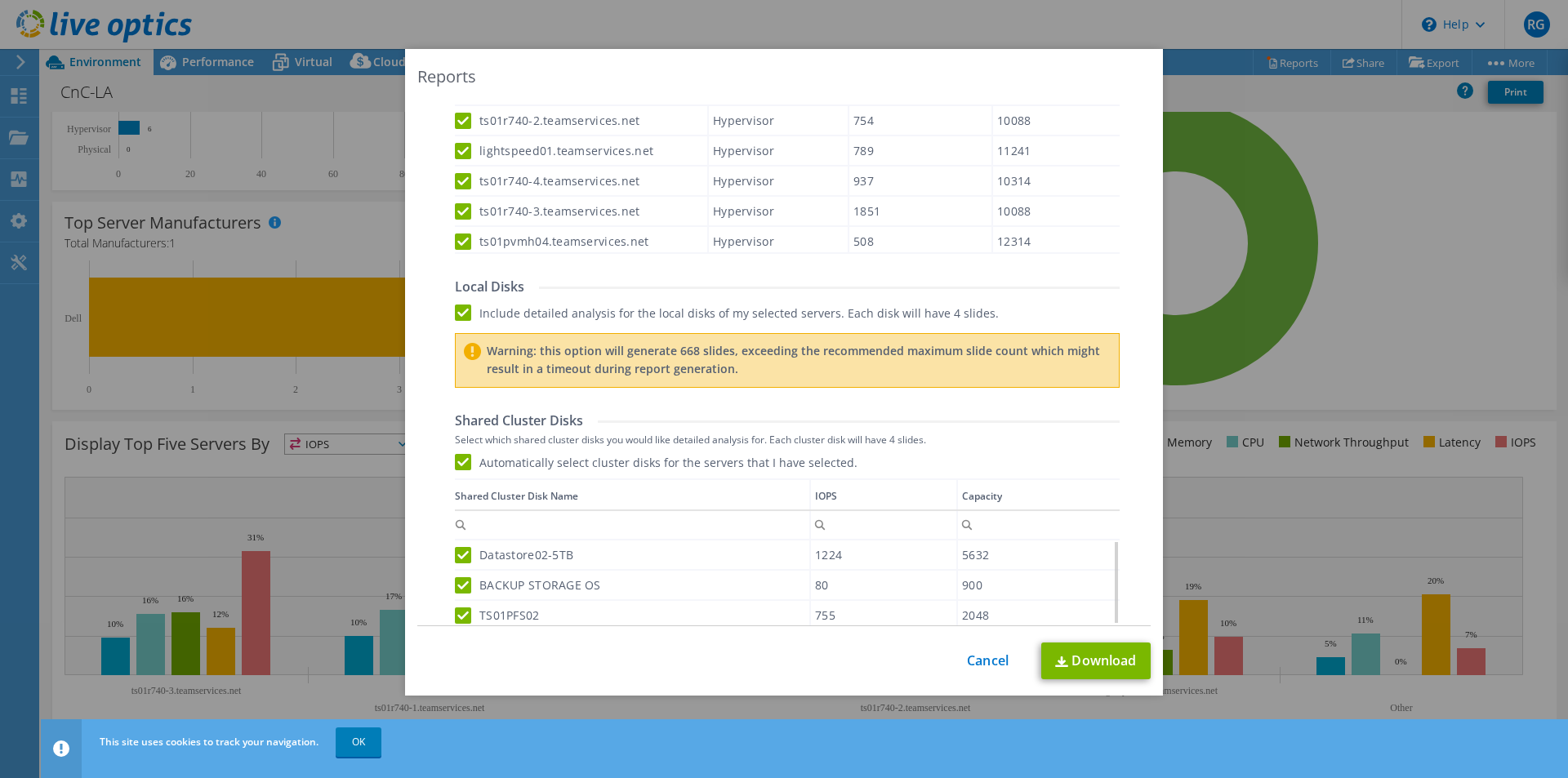 click on "Include detailed analysis for the local disks of my selected servers. Each disk will have 4 slides." at bounding box center [727, 313] 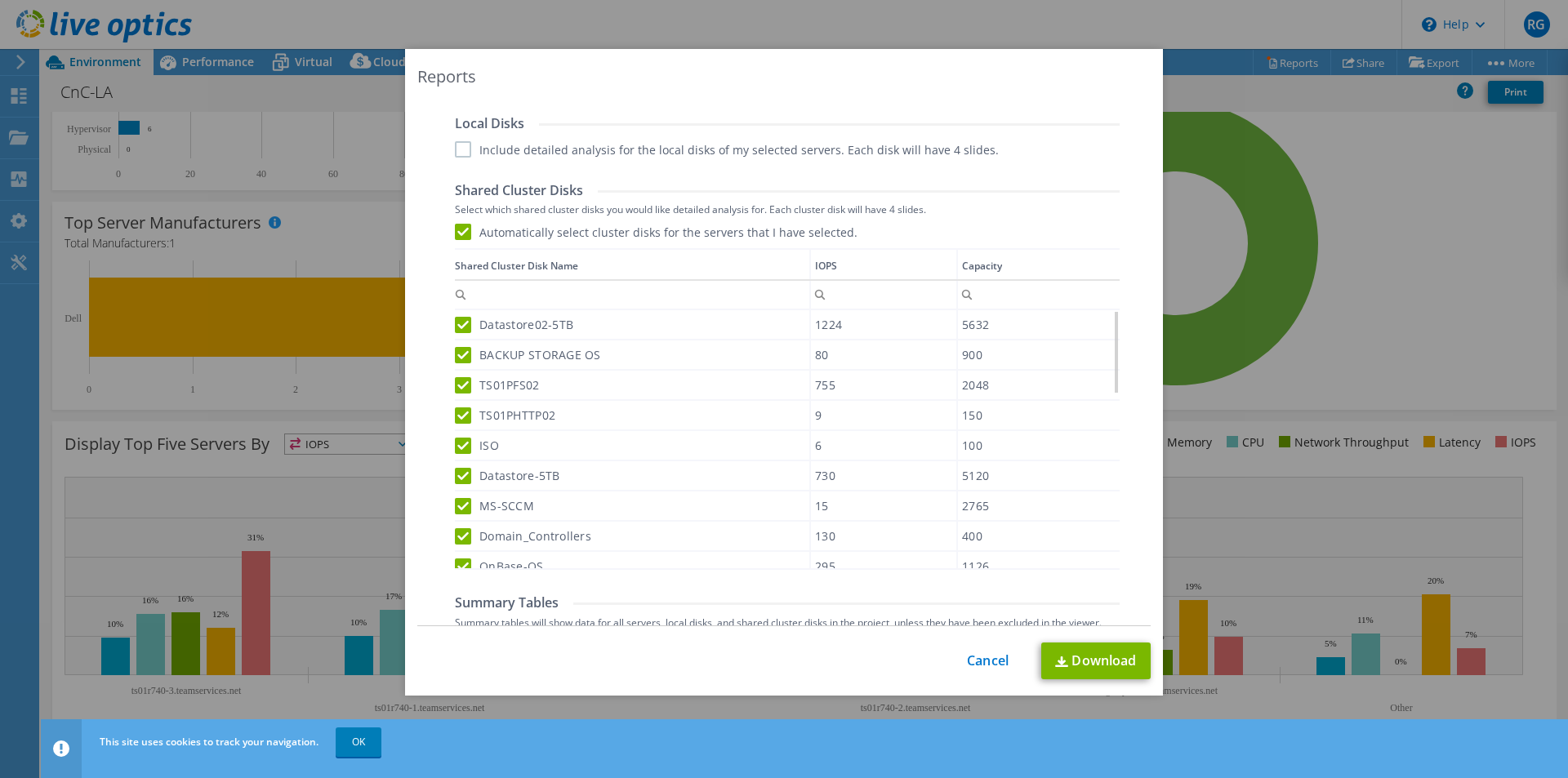 scroll, scrollTop: 995, scrollLeft: 0, axis: vertical 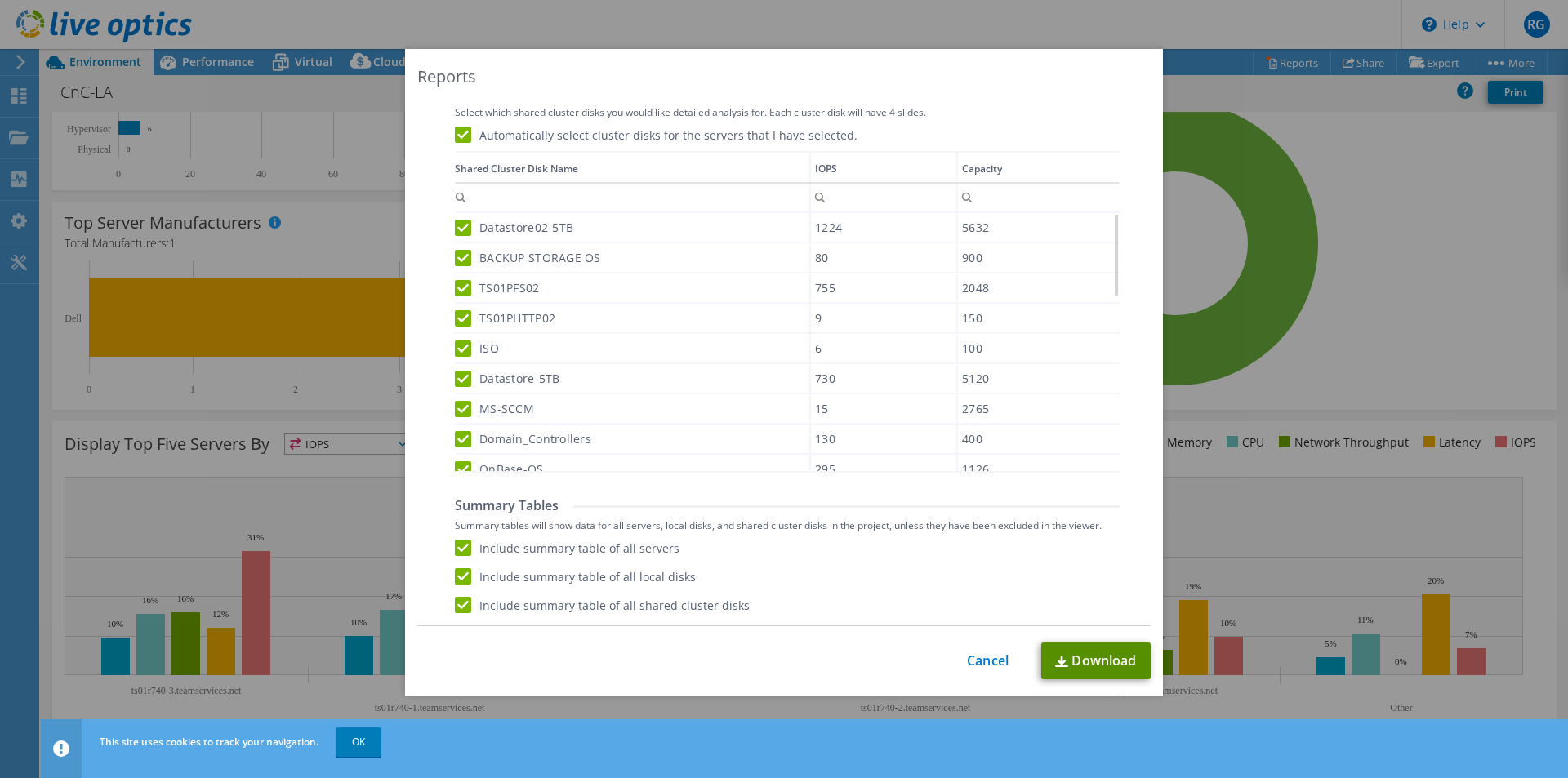click on "Download" at bounding box center [1096, 660] 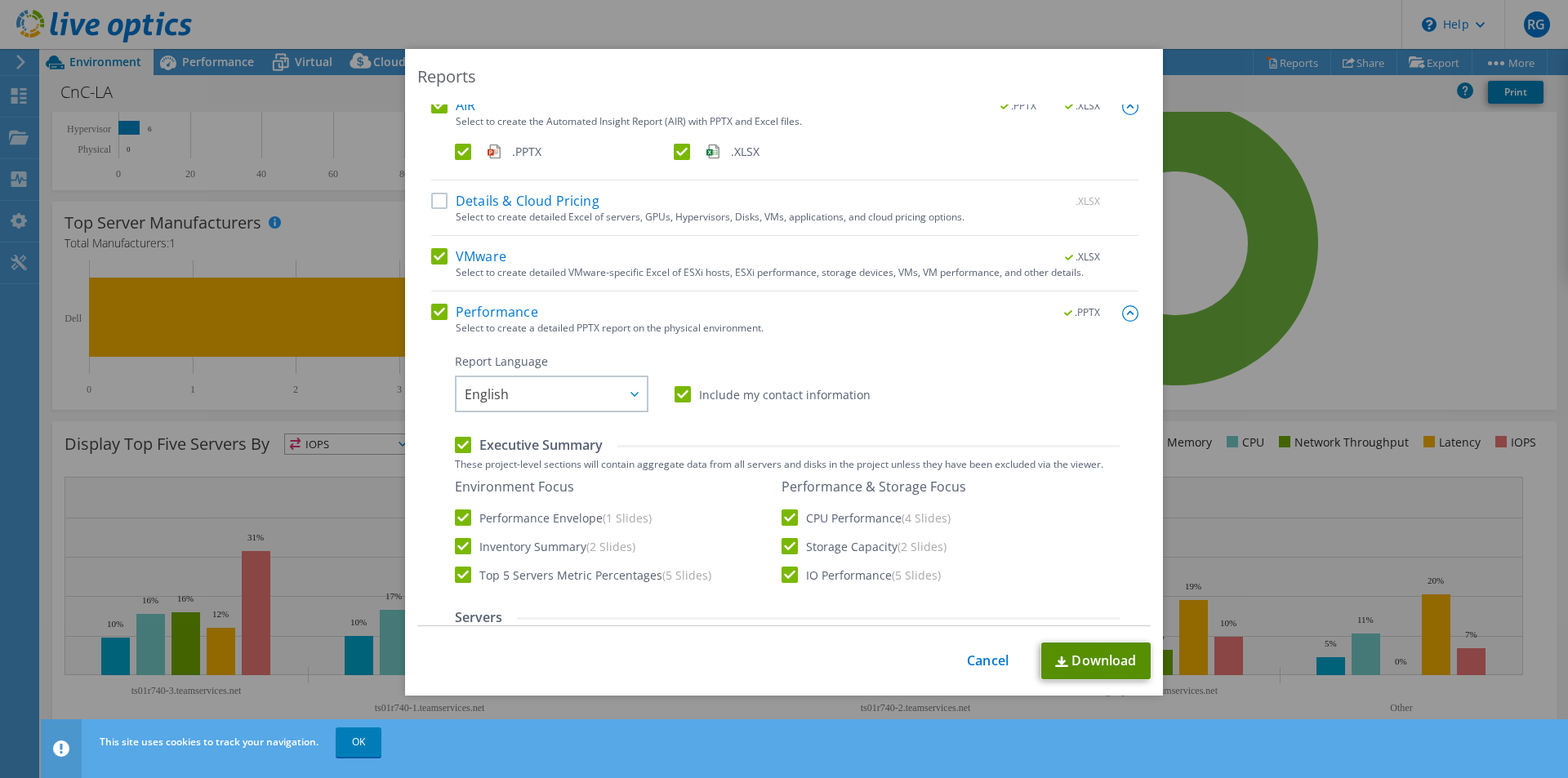 scroll, scrollTop: 0, scrollLeft: 0, axis: both 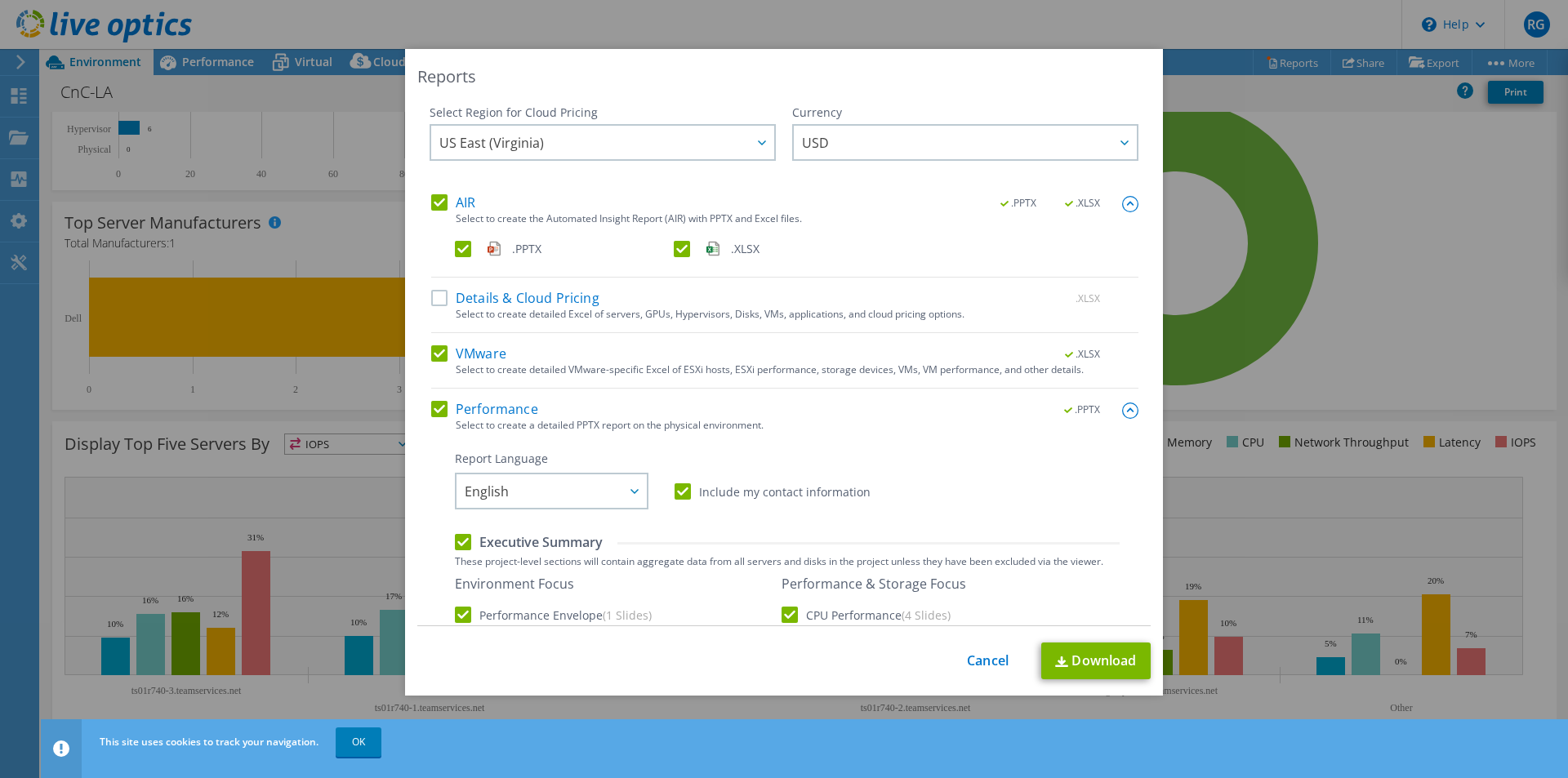 click on "Reports
Select Region for Cloud Pricing
Asia Pacific (Hong Kong)
Asia Pacific (Mumbai)
Asia Pacific (Seoul)
Asia Pacific (Singapore)
Asia Pacific (Tokyo)
Australia
Canada
Europe (Frankfurt)
Europe (London)
South America (Sao Paulo)
US East (Virginia)
US West (California)
US East (Virginia) 				 					 						 					 				 ARS" at bounding box center (784, 372) 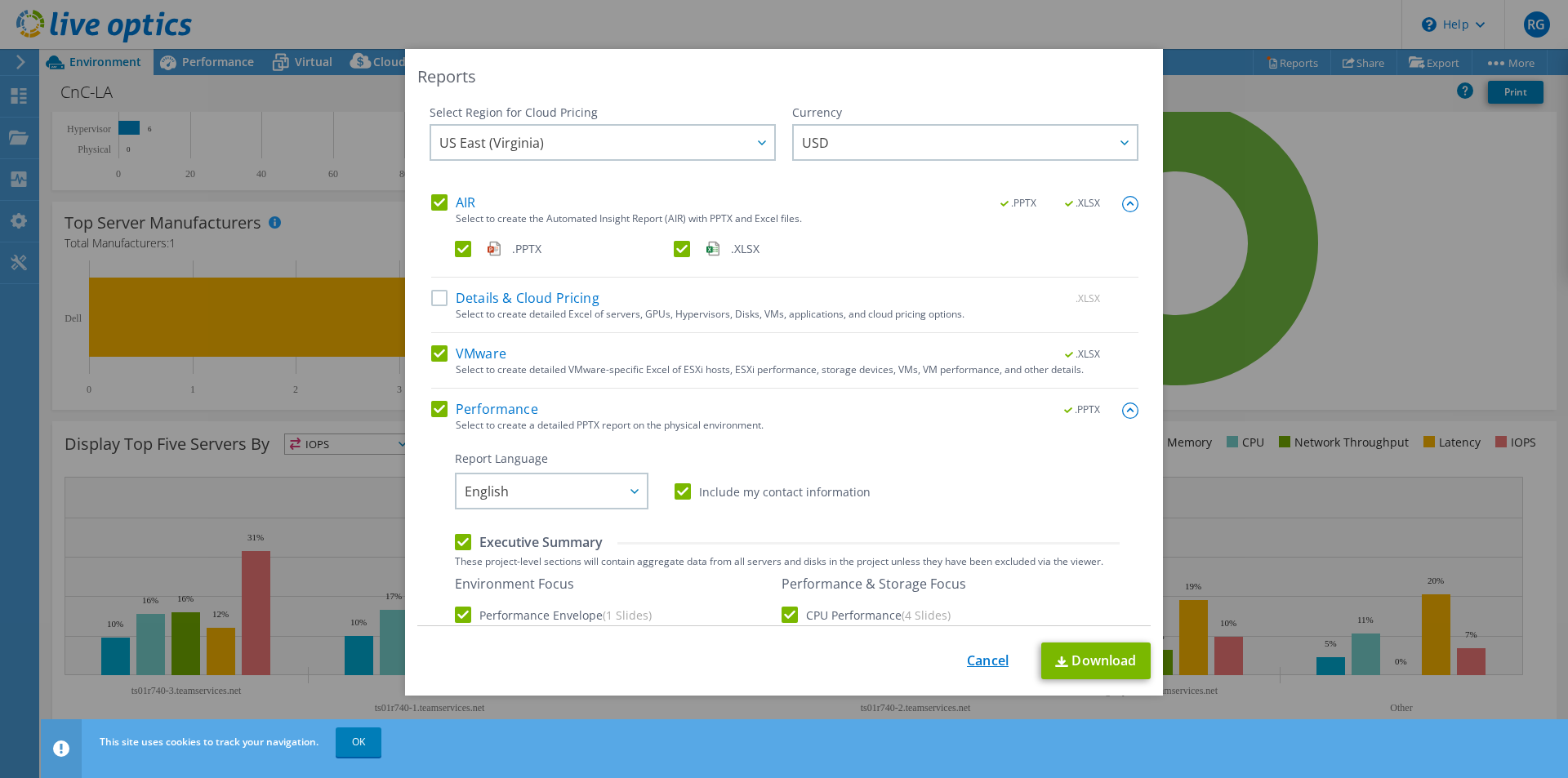 click on "Cancel" at bounding box center [987, 660] 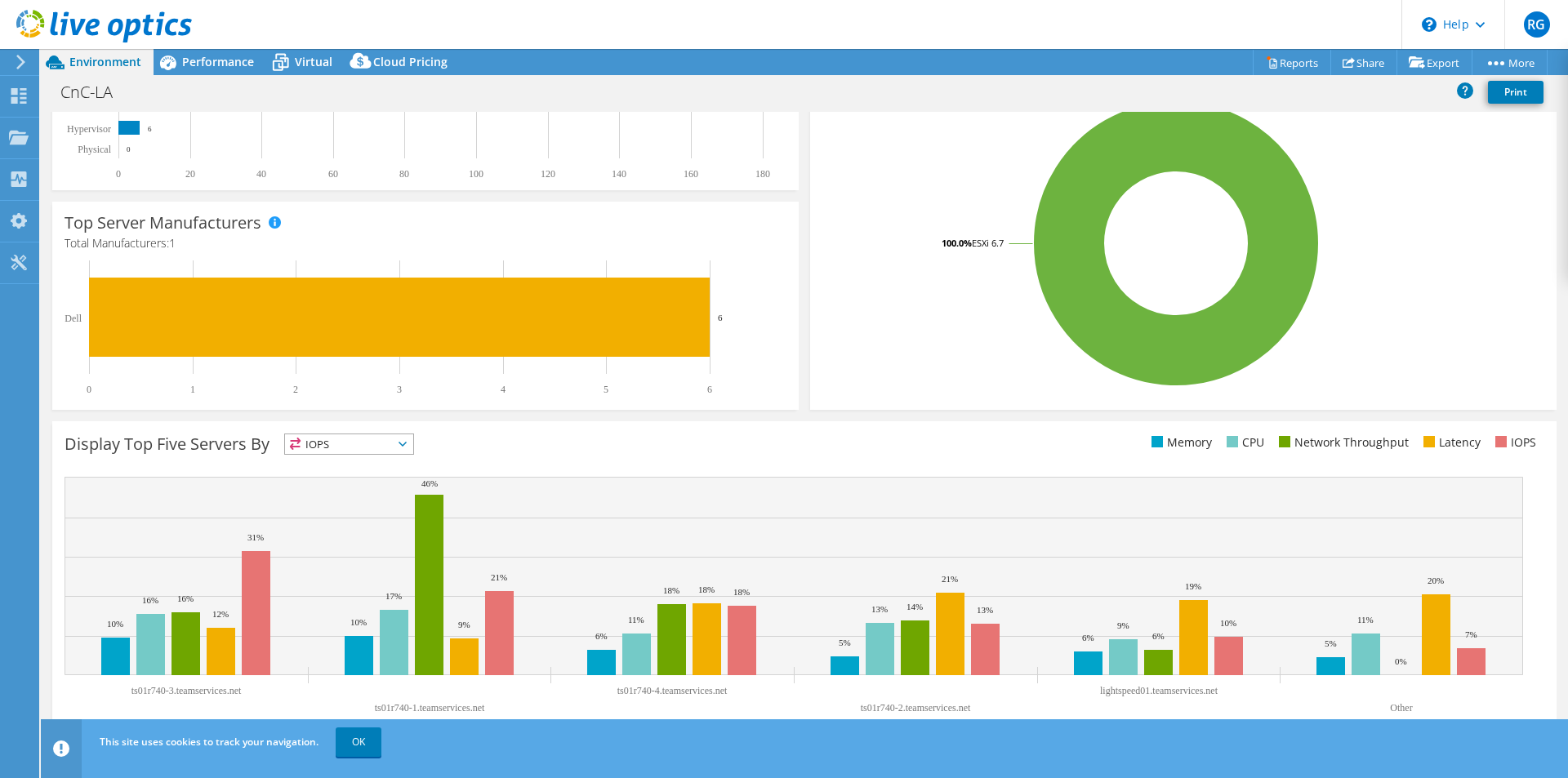 click 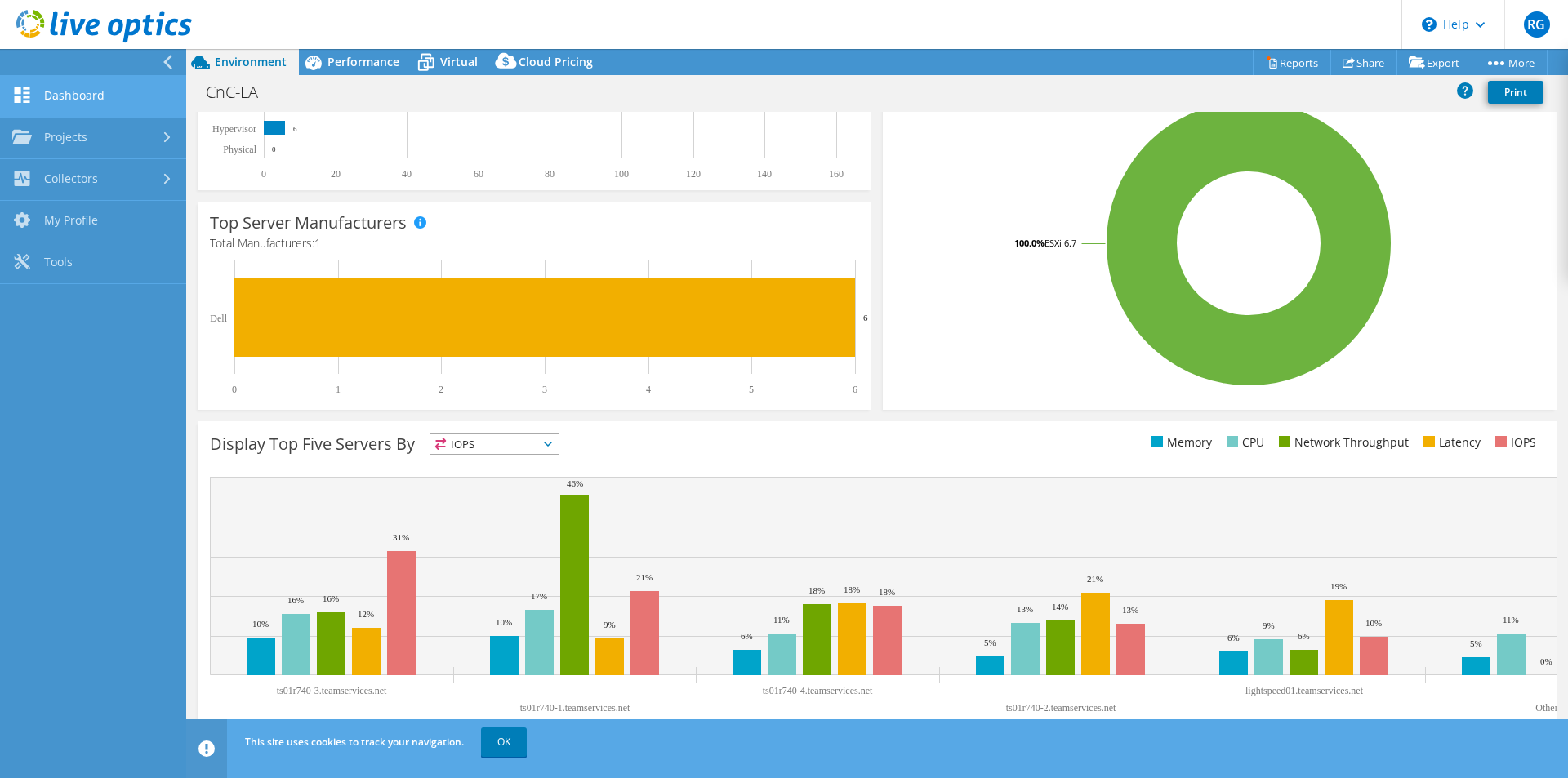 click on "Dashboard" at bounding box center [93, 96] 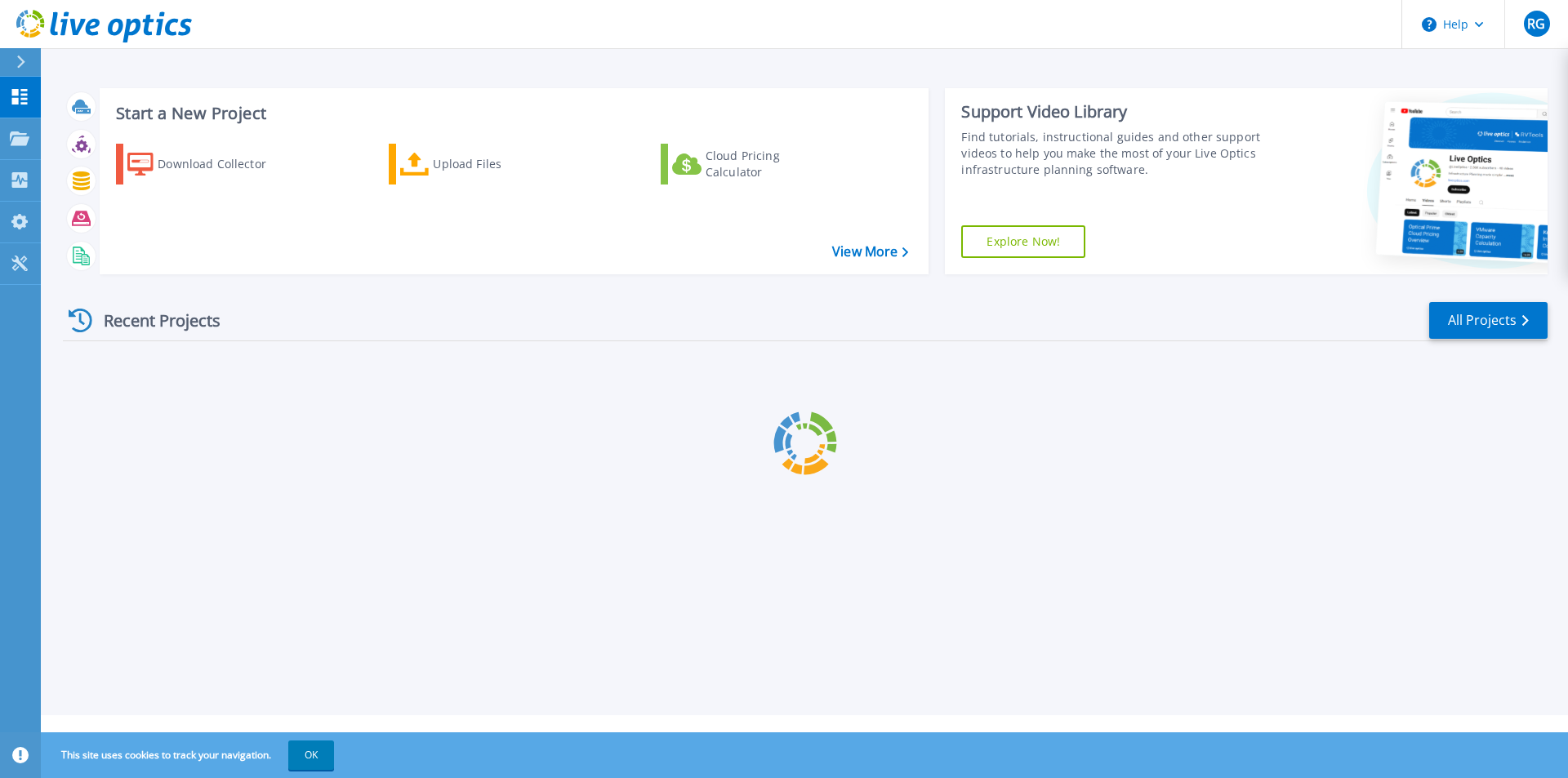 scroll, scrollTop: 0, scrollLeft: 0, axis: both 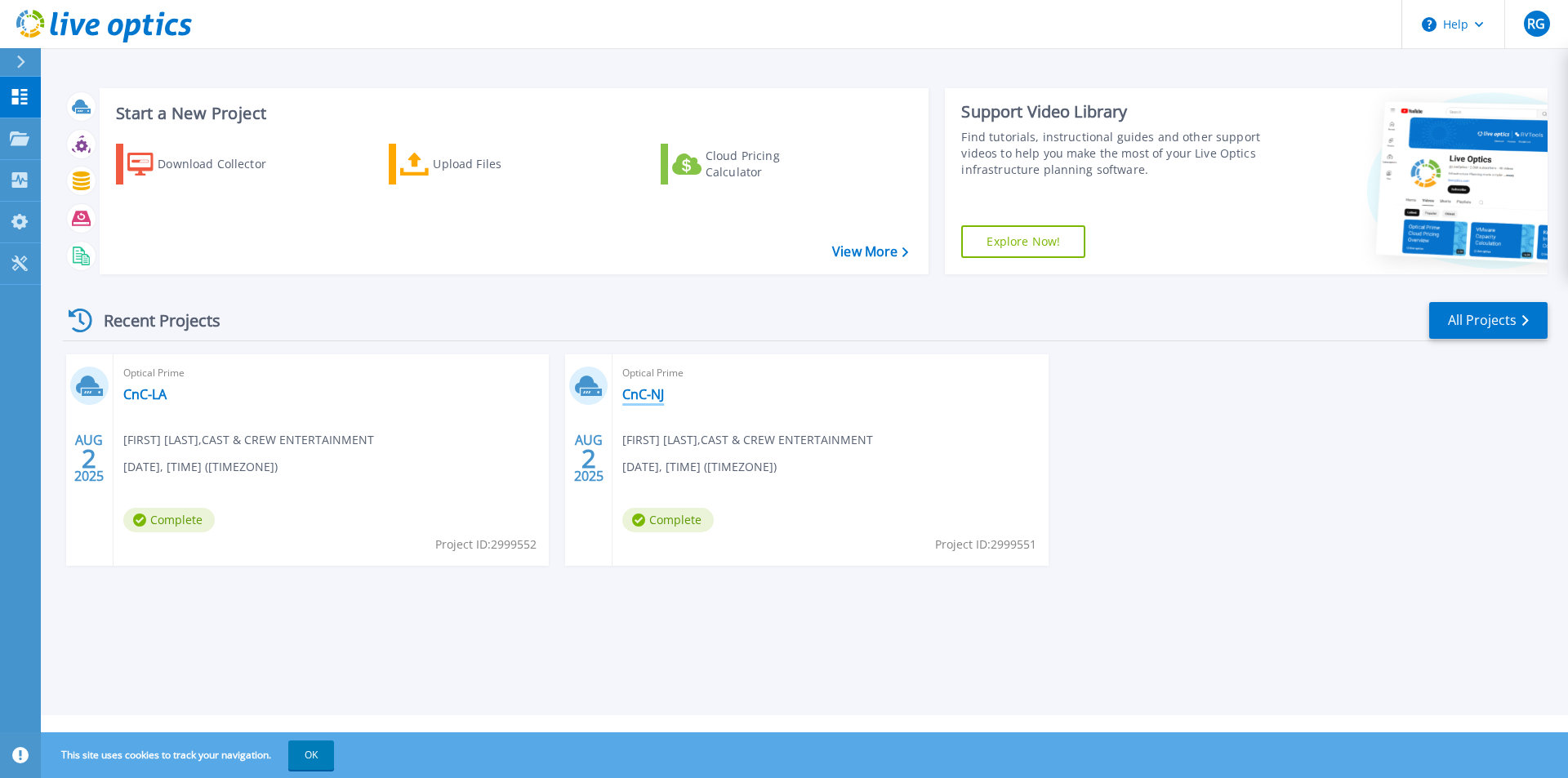 click on "CnC-NJ" at bounding box center (643, 394) 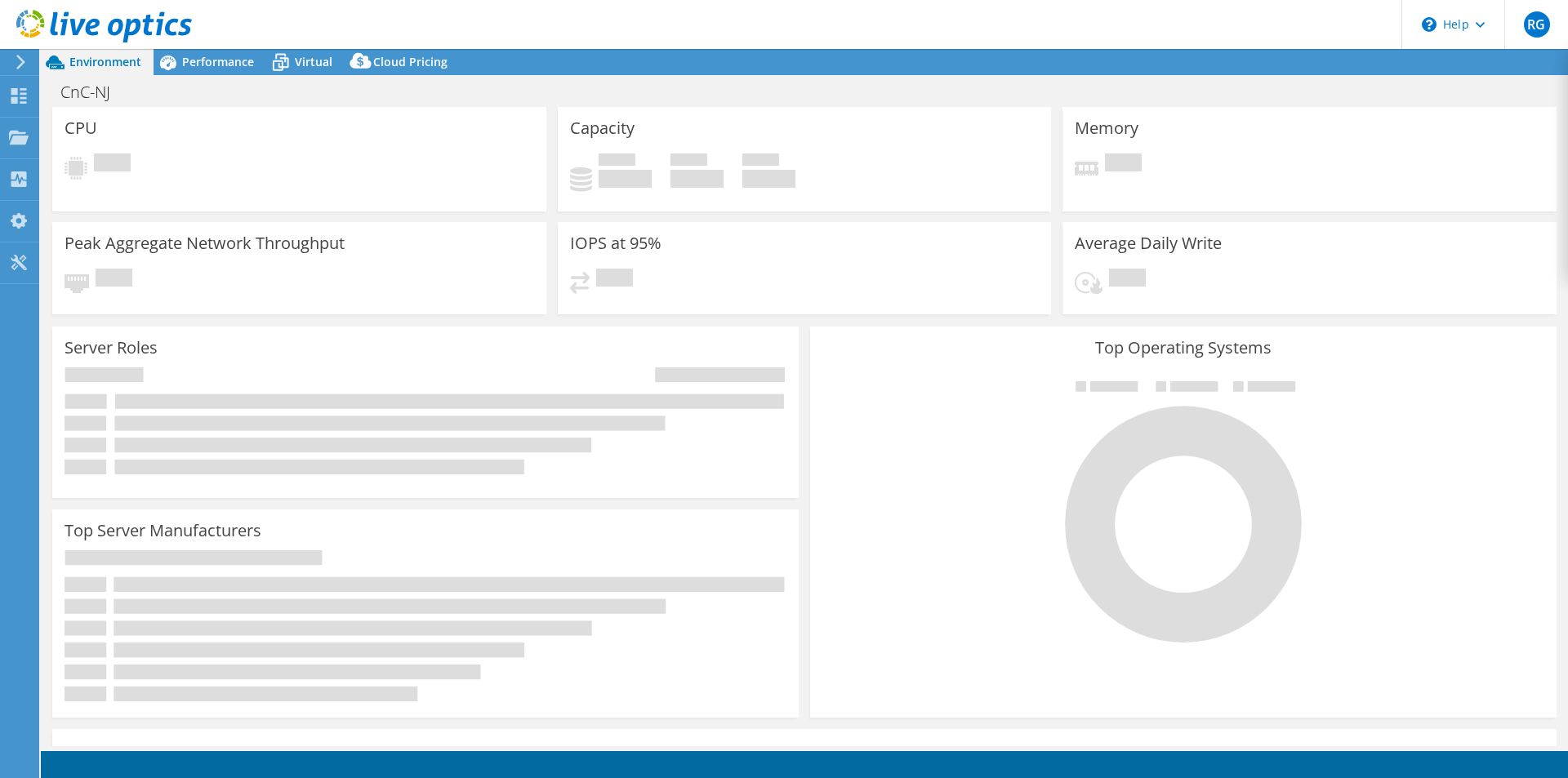 scroll, scrollTop: 0, scrollLeft: 0, axis: both 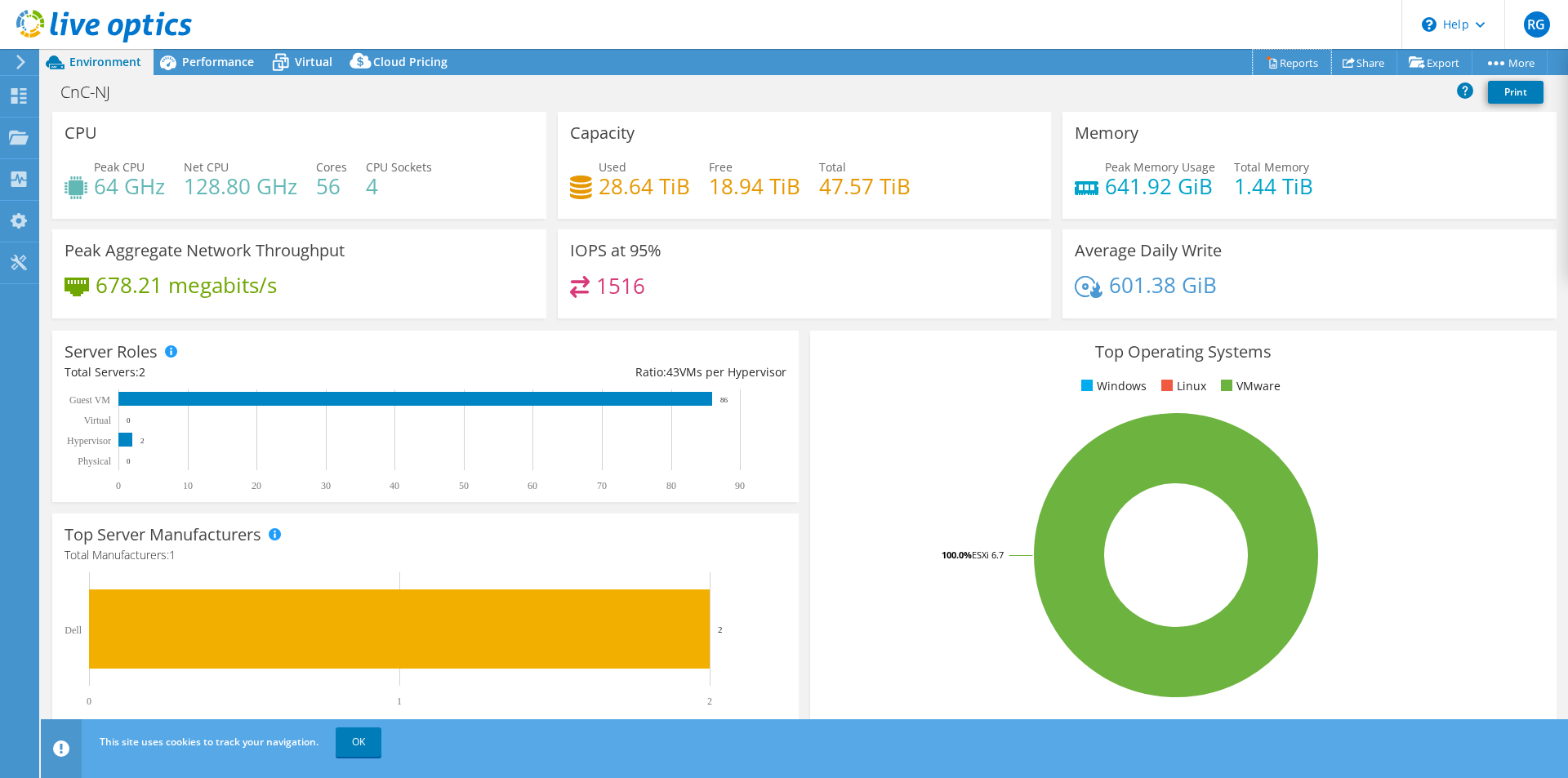 click 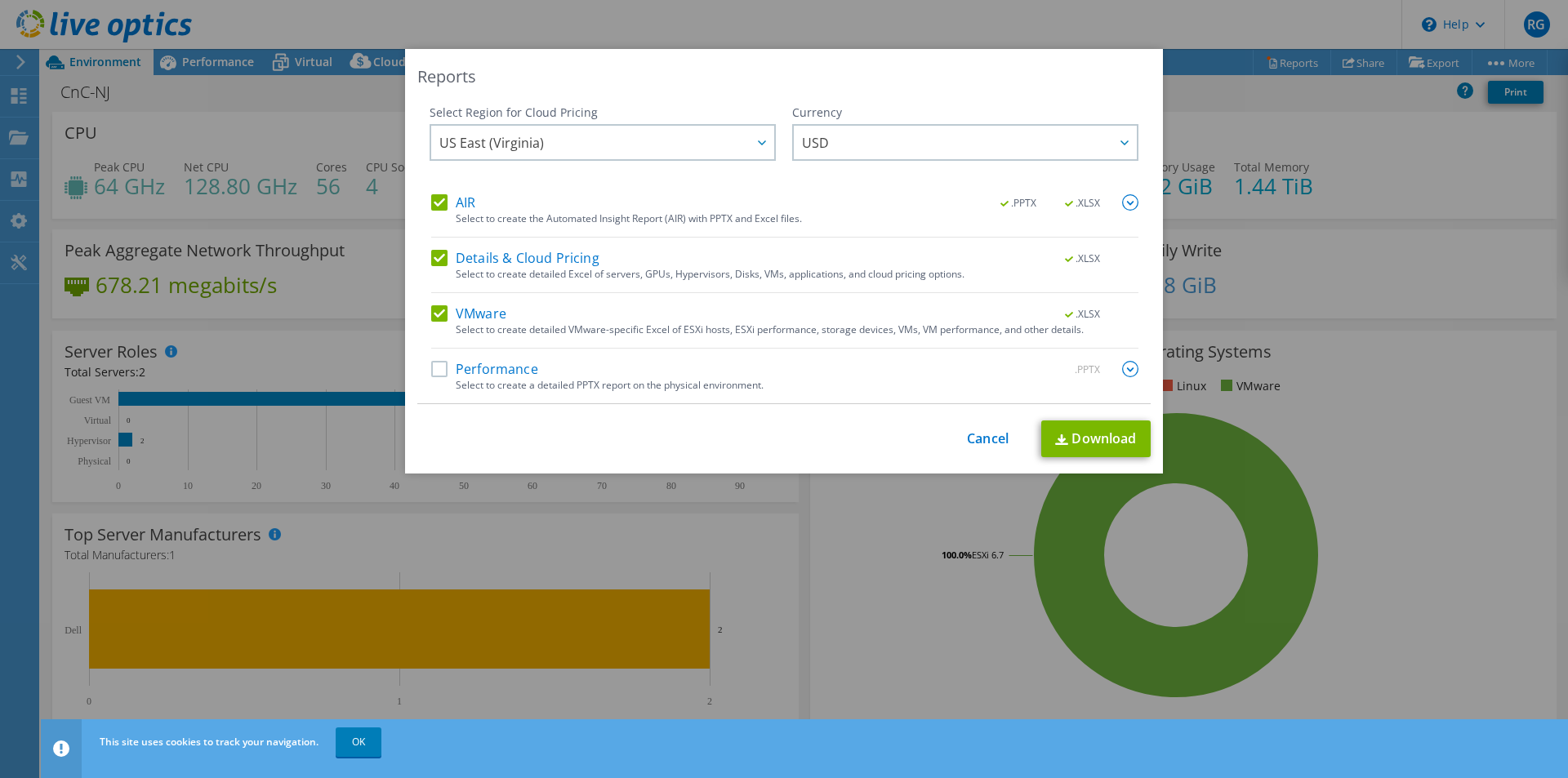 click on "Performance" at bounding box center [484, 369] 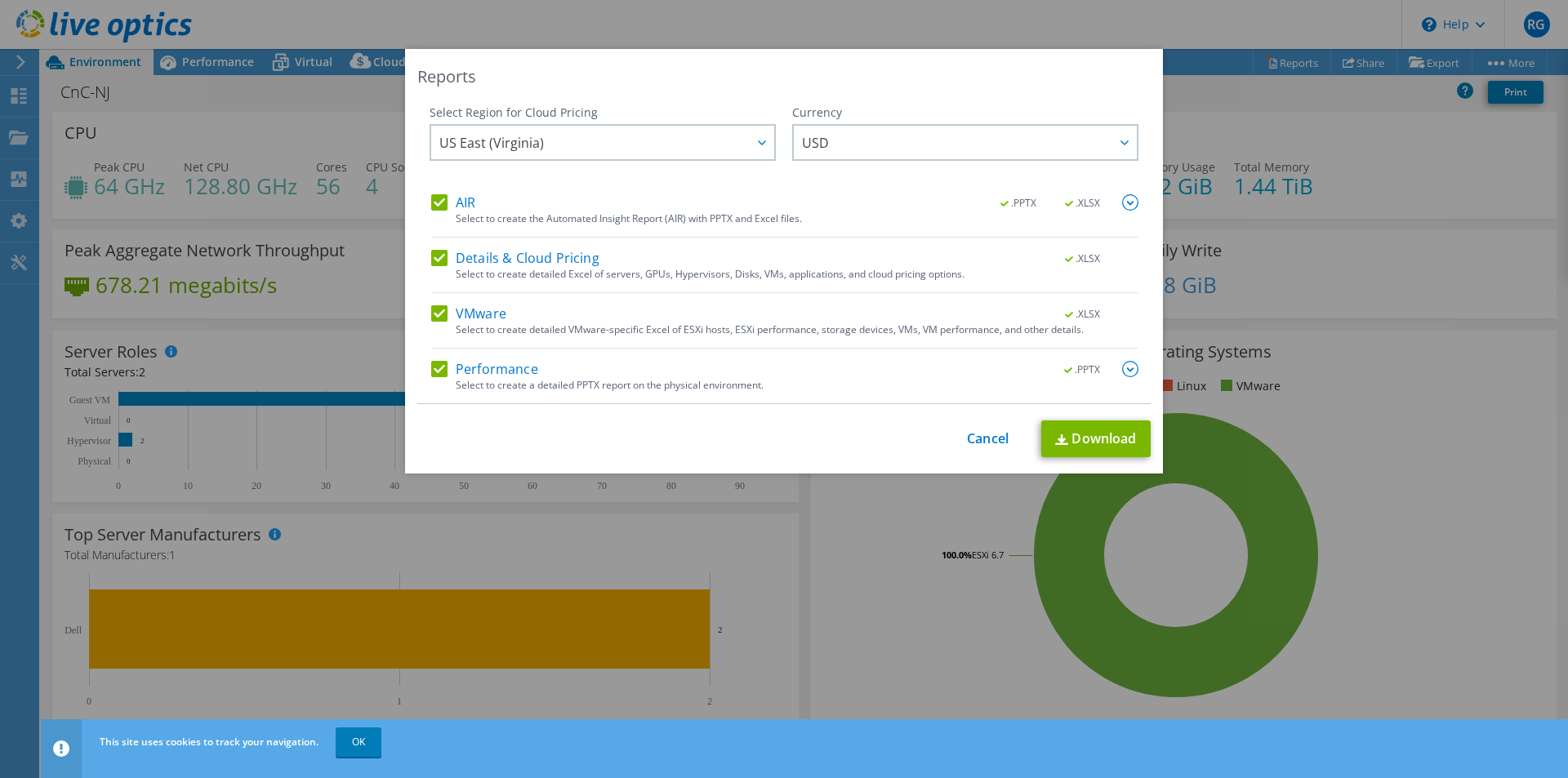 click at bounding box center [1130, 369] 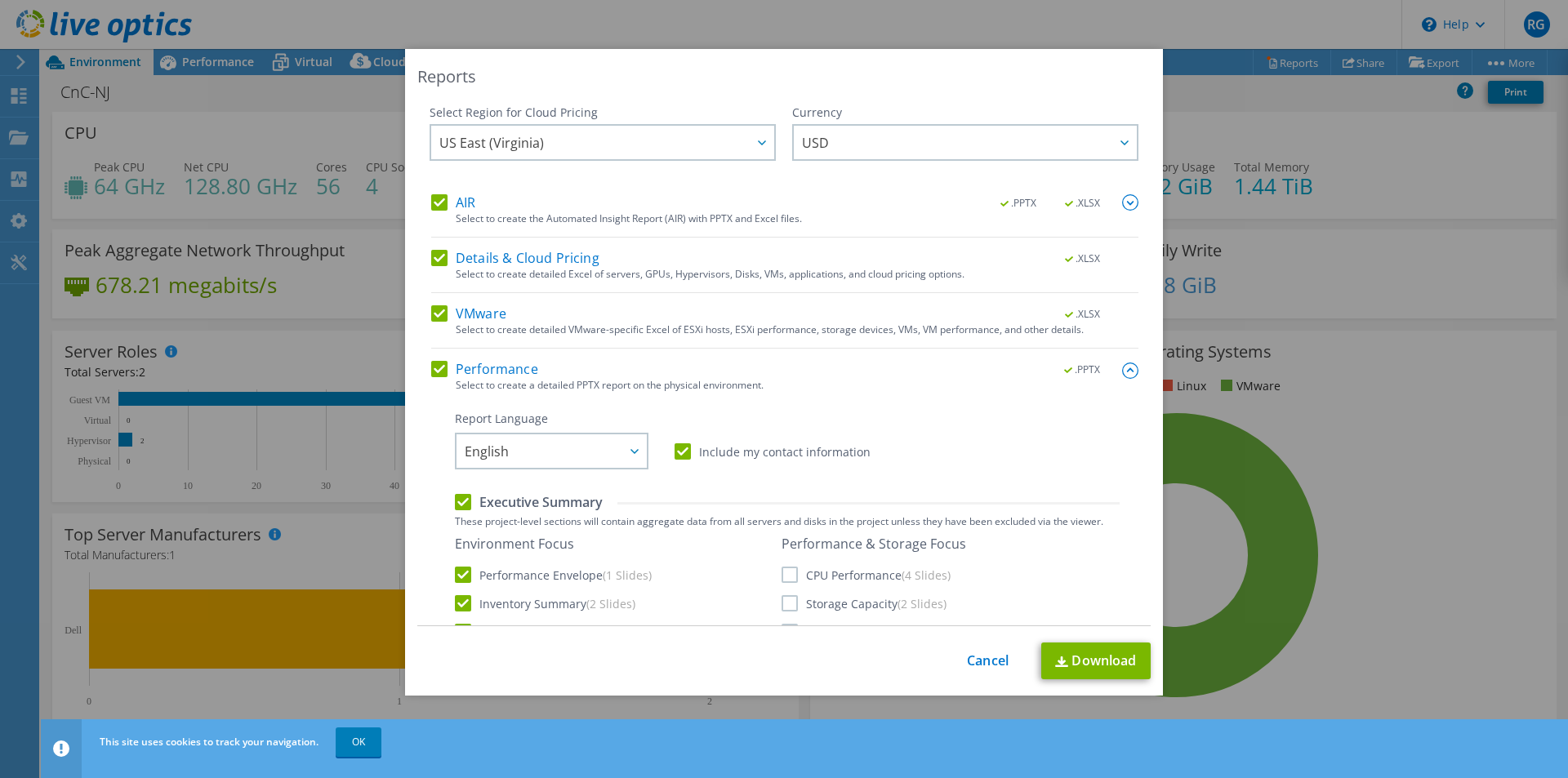 click on "CPU Performance  (4 Slides)" at bounding box center (866, 575) 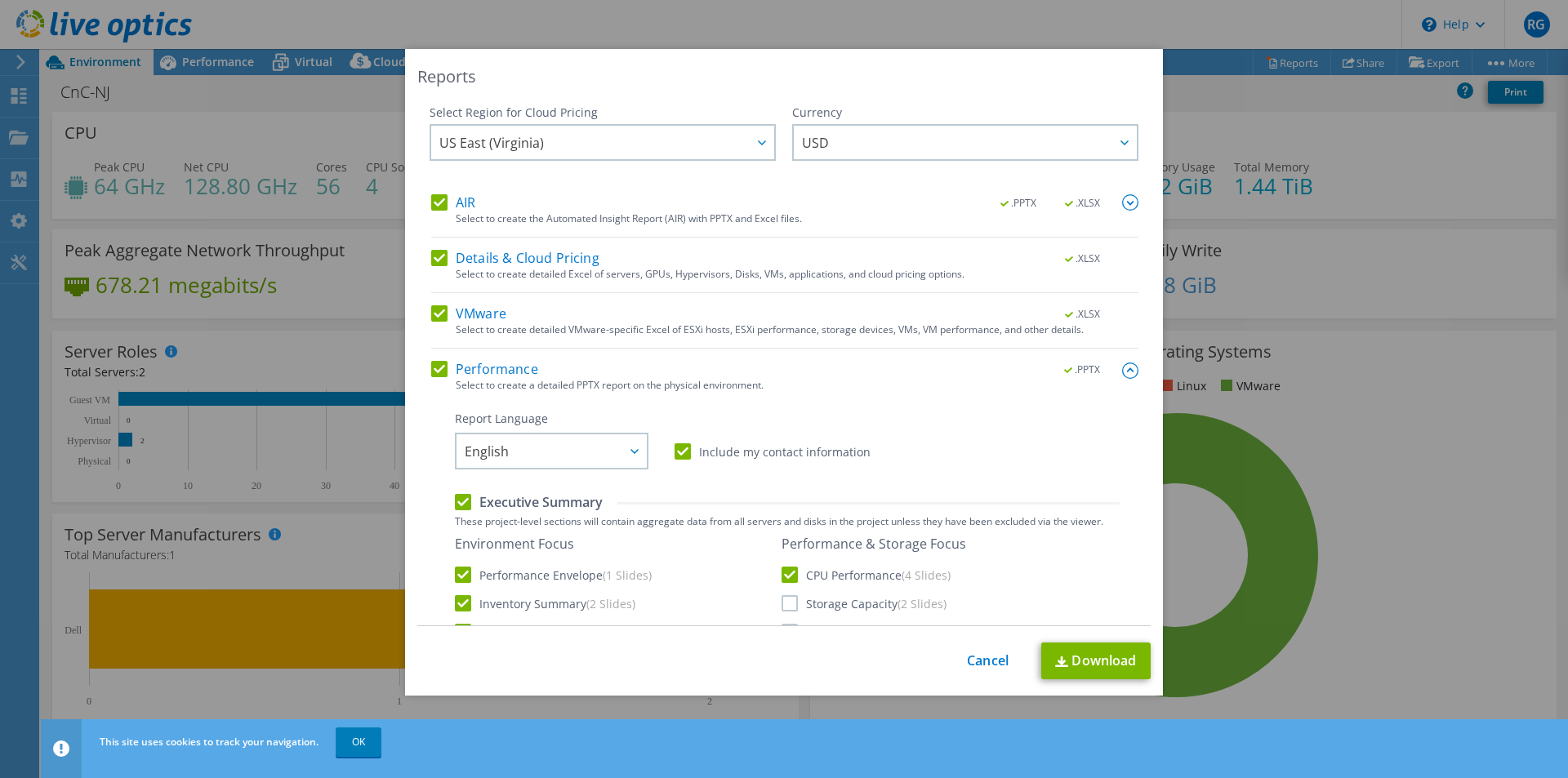click on "Storage Capacity  (2 Slides)" at bounding box center (864, 603) 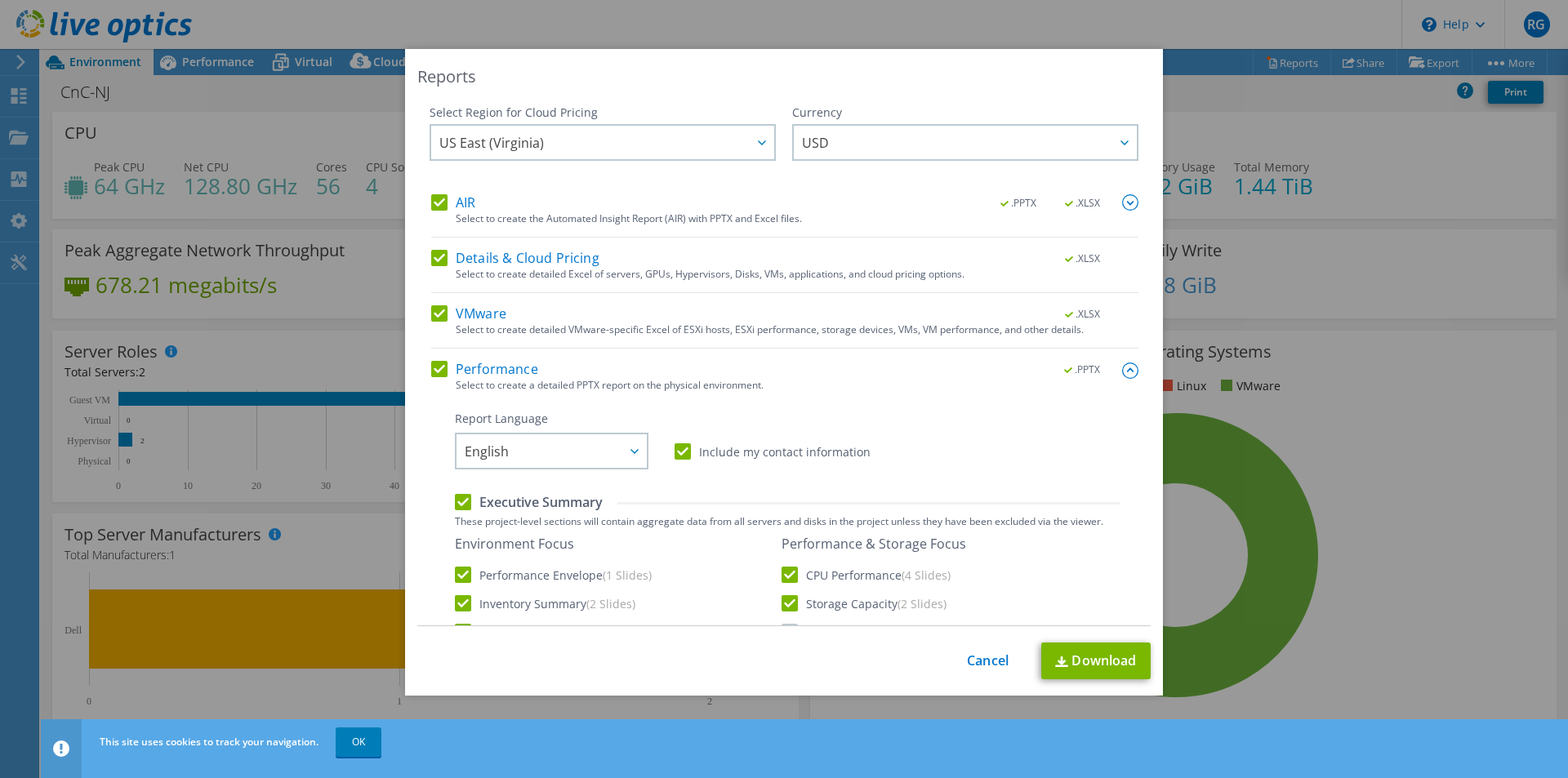 scroll, scrollTop: 82, scrollLeft: 0, axis: vertical 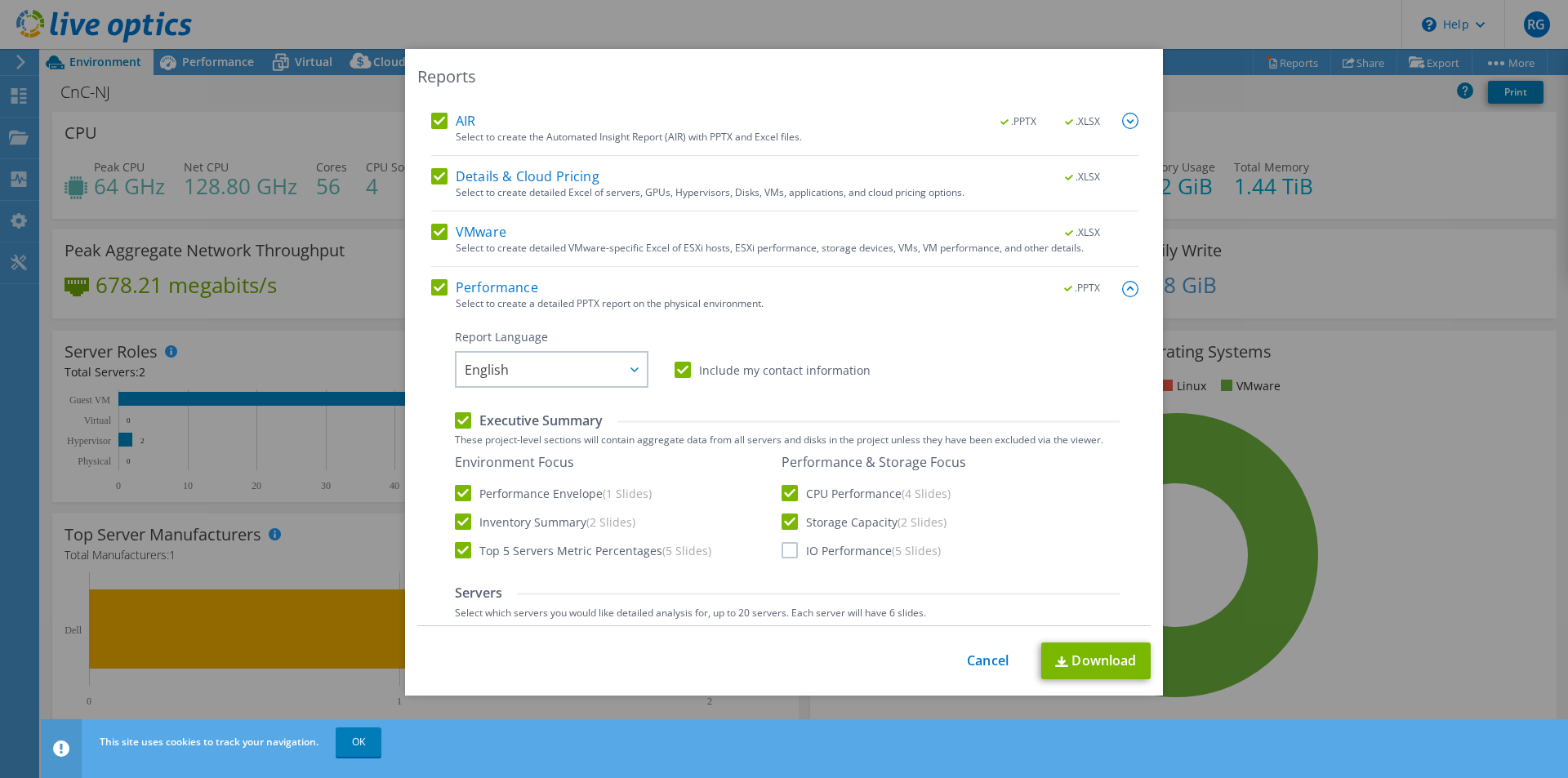 click on "IO Performance  (5 Slides)" at bounding box center (861, 550) 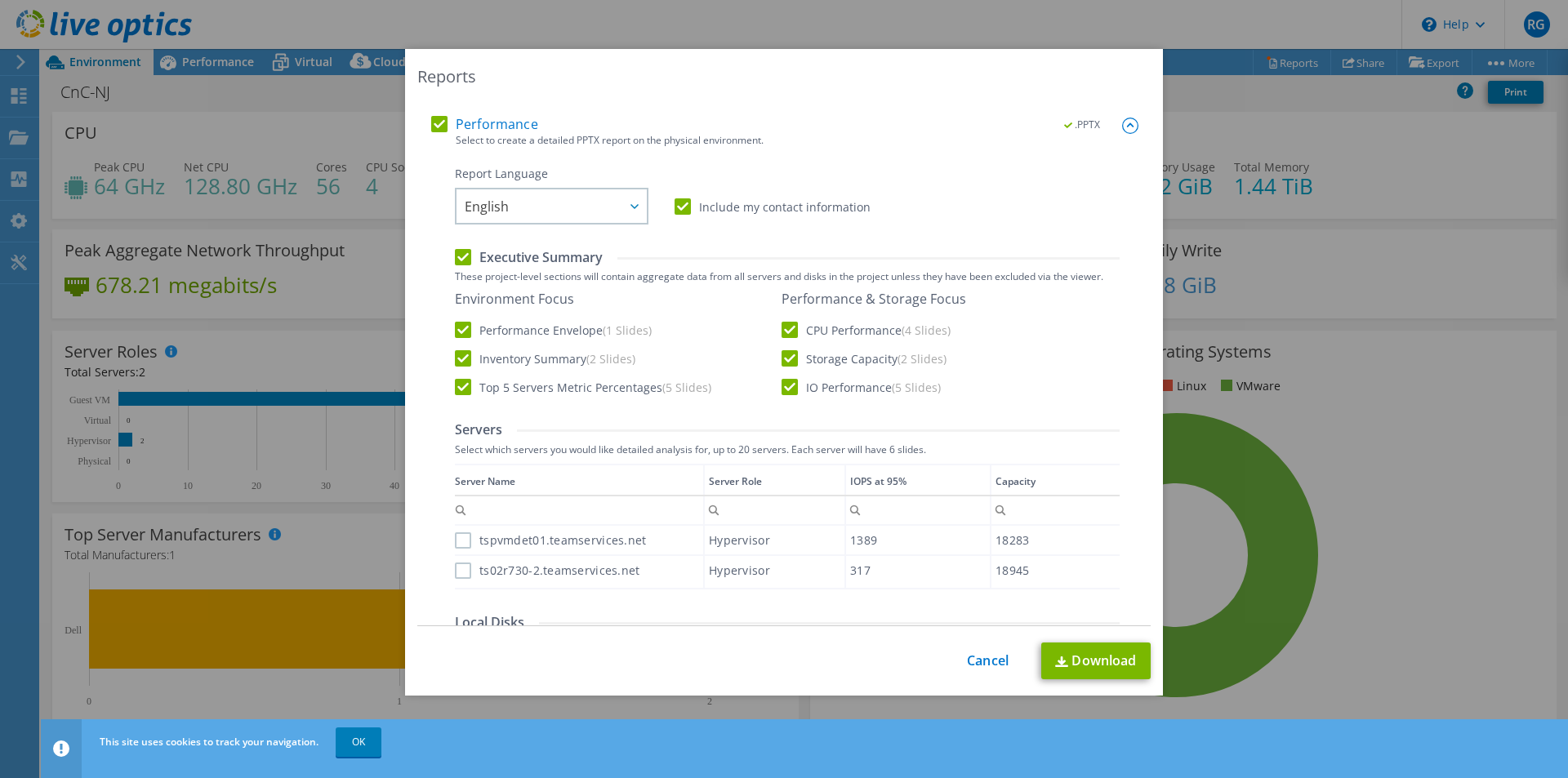 scroll, scrollTop: 408, scrollLeft: 0, axis: vertical 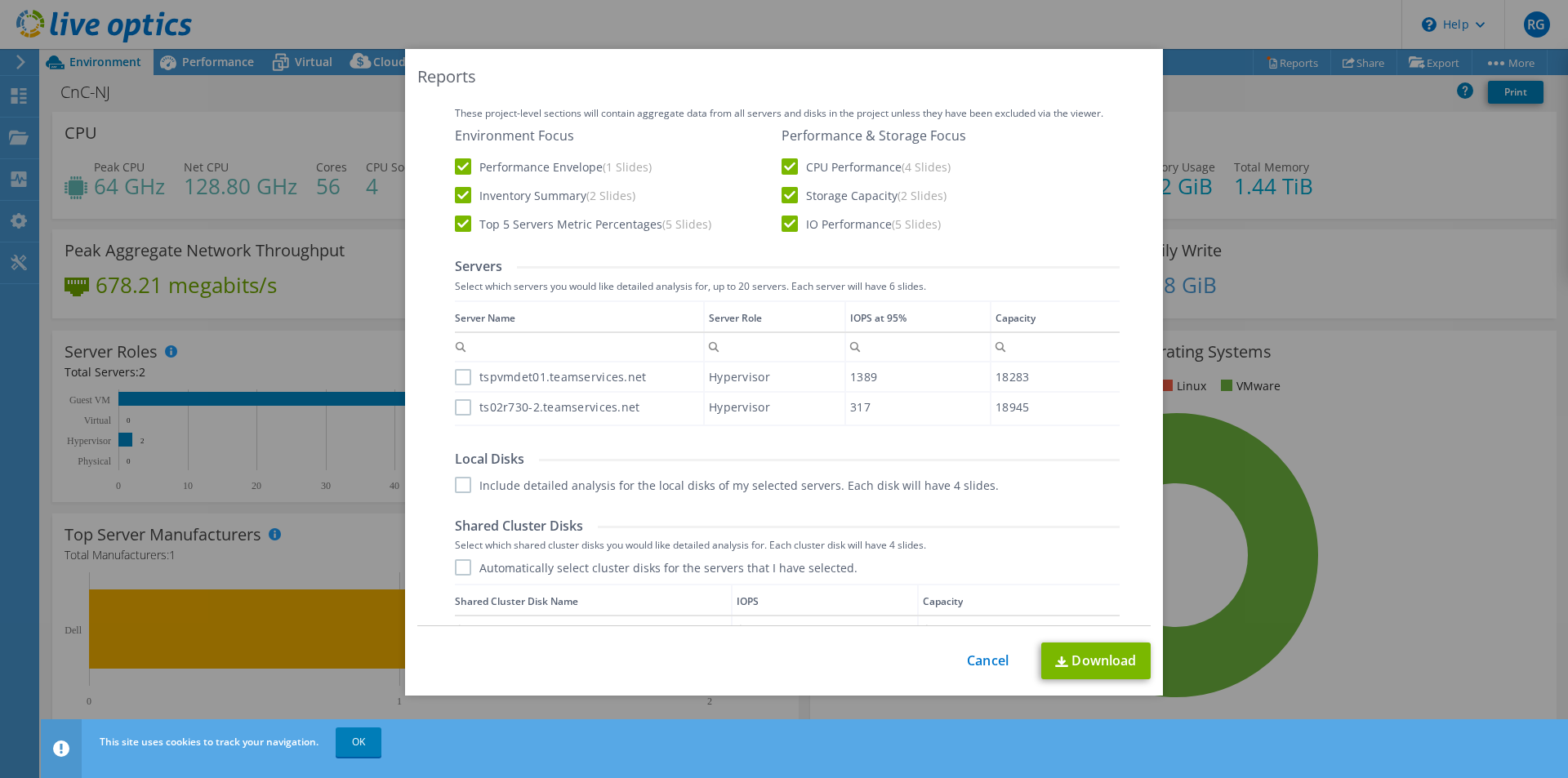 click on "tspvmdet01.teamservices.net" at bounding box center (550, 377) 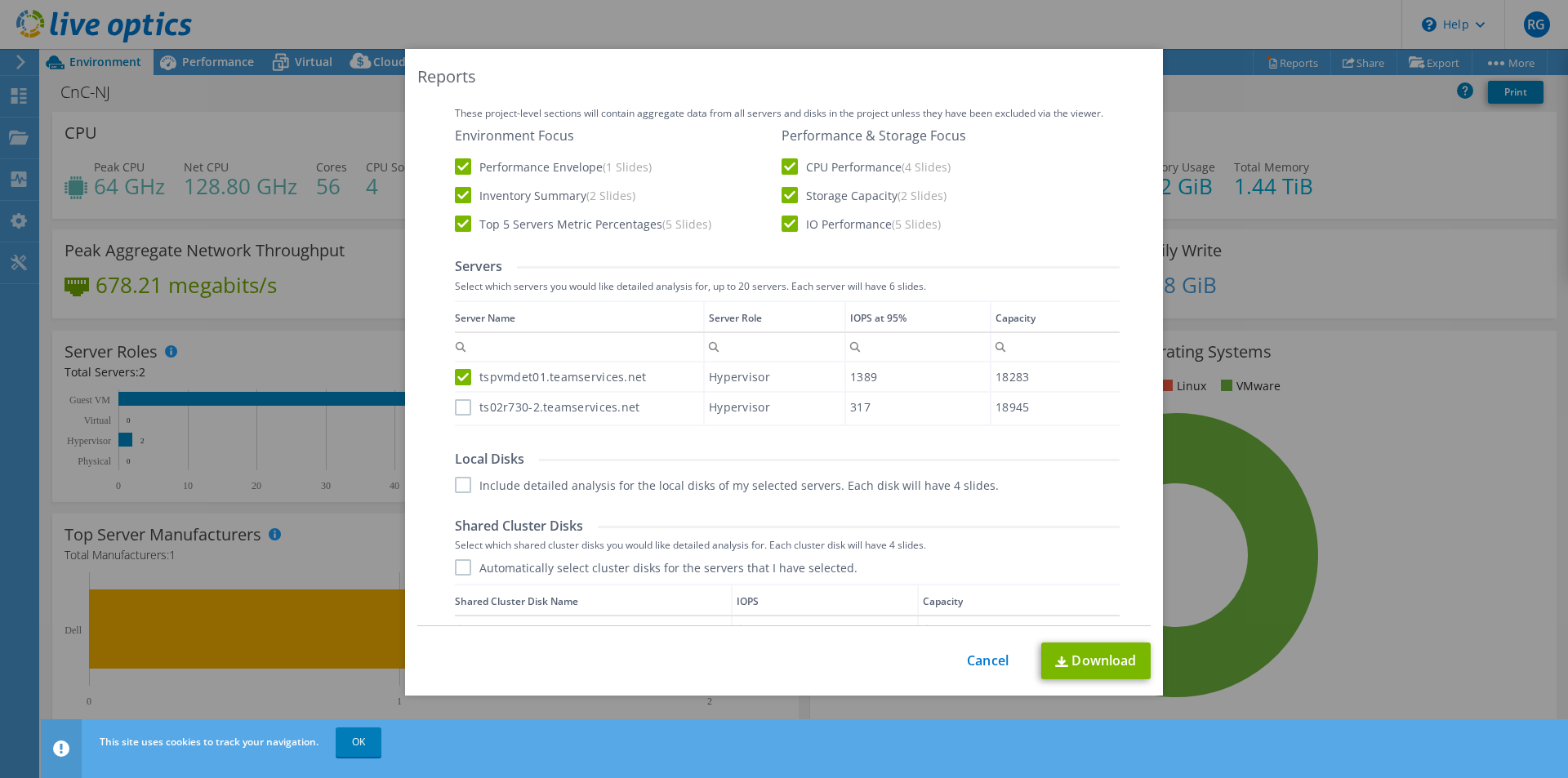 click on "ts02r730-2.teamservices.net" at bounding box center [547, 407] 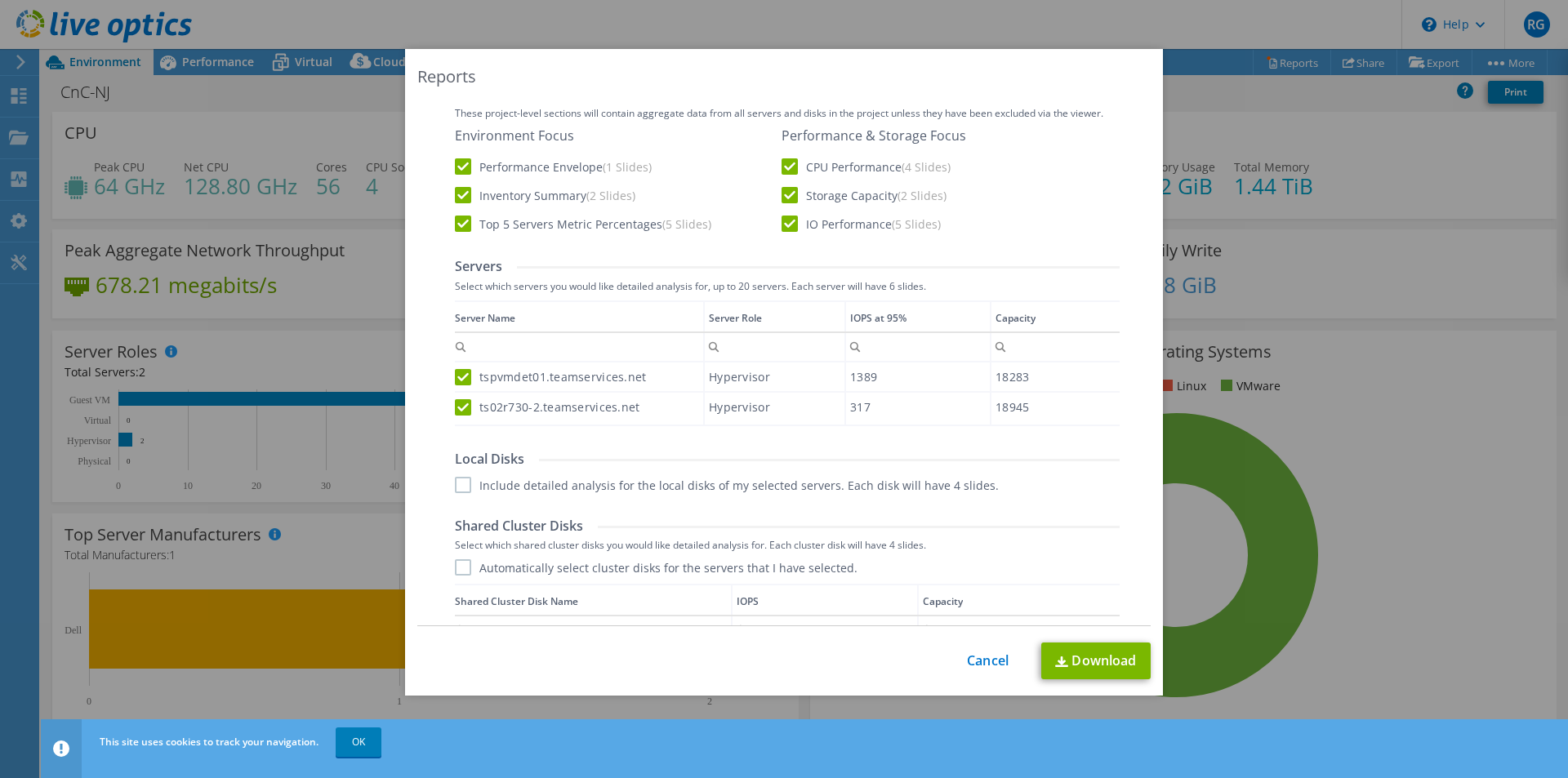 click on "Include detailed analysis for the local disks of my selected servers. Each disk will have 4 slides." at bounding box center (727, 485) 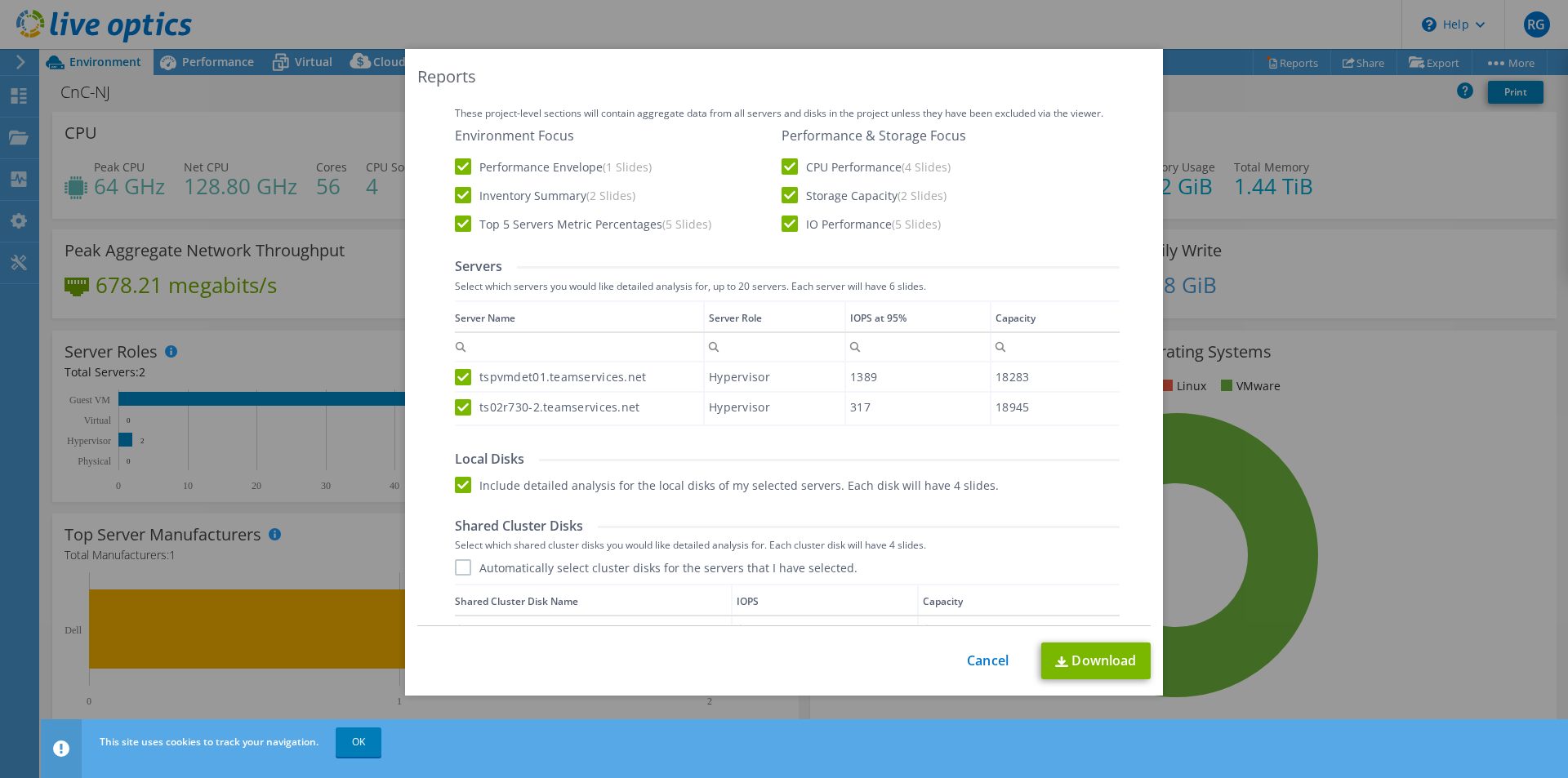 click on "Automatically select cluster disks for the servers that I have selected." at bounding box center [656, 567] 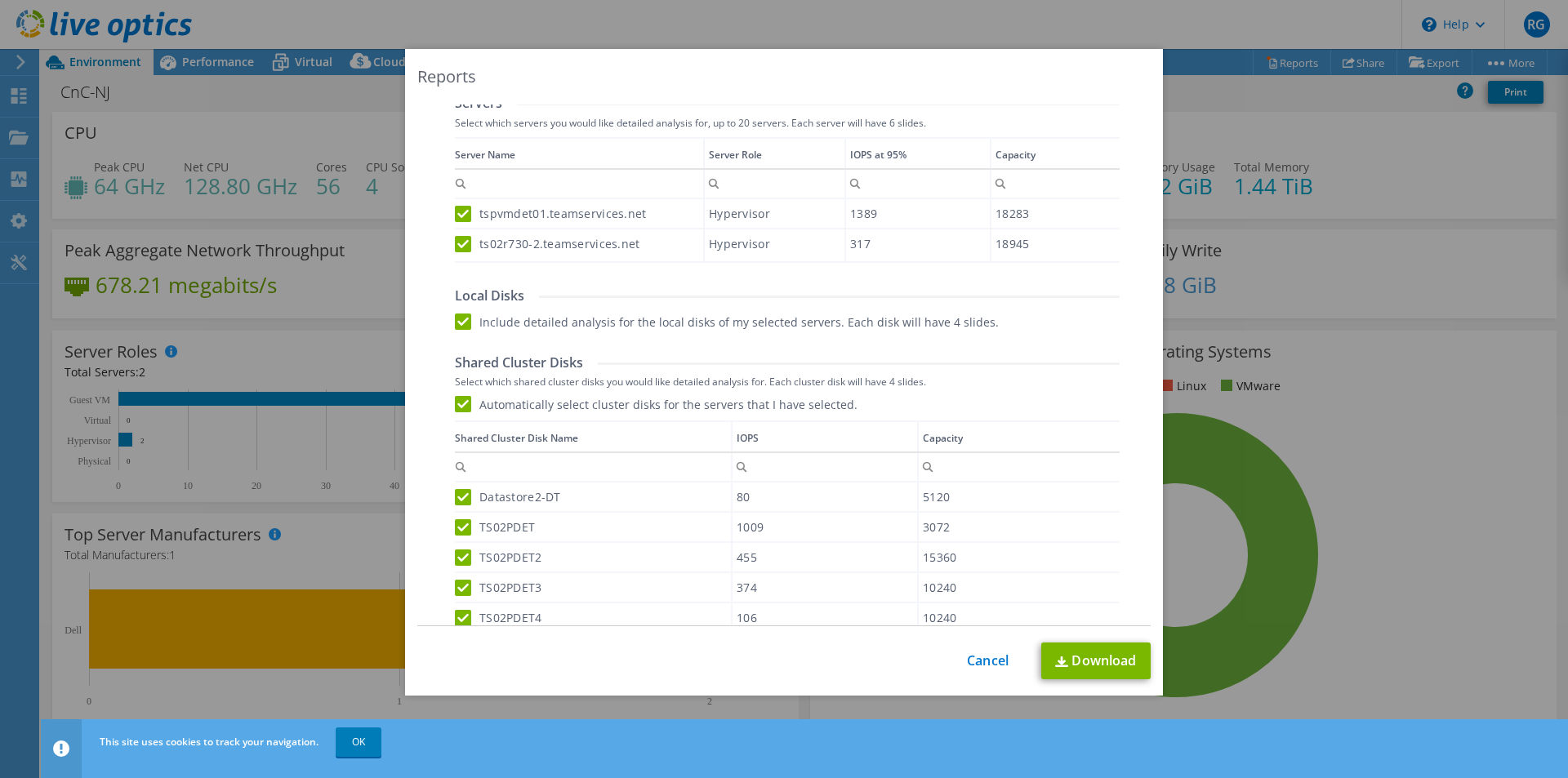 scroll, scrollTop: 816, scrollLeft: 0, axis: vertical 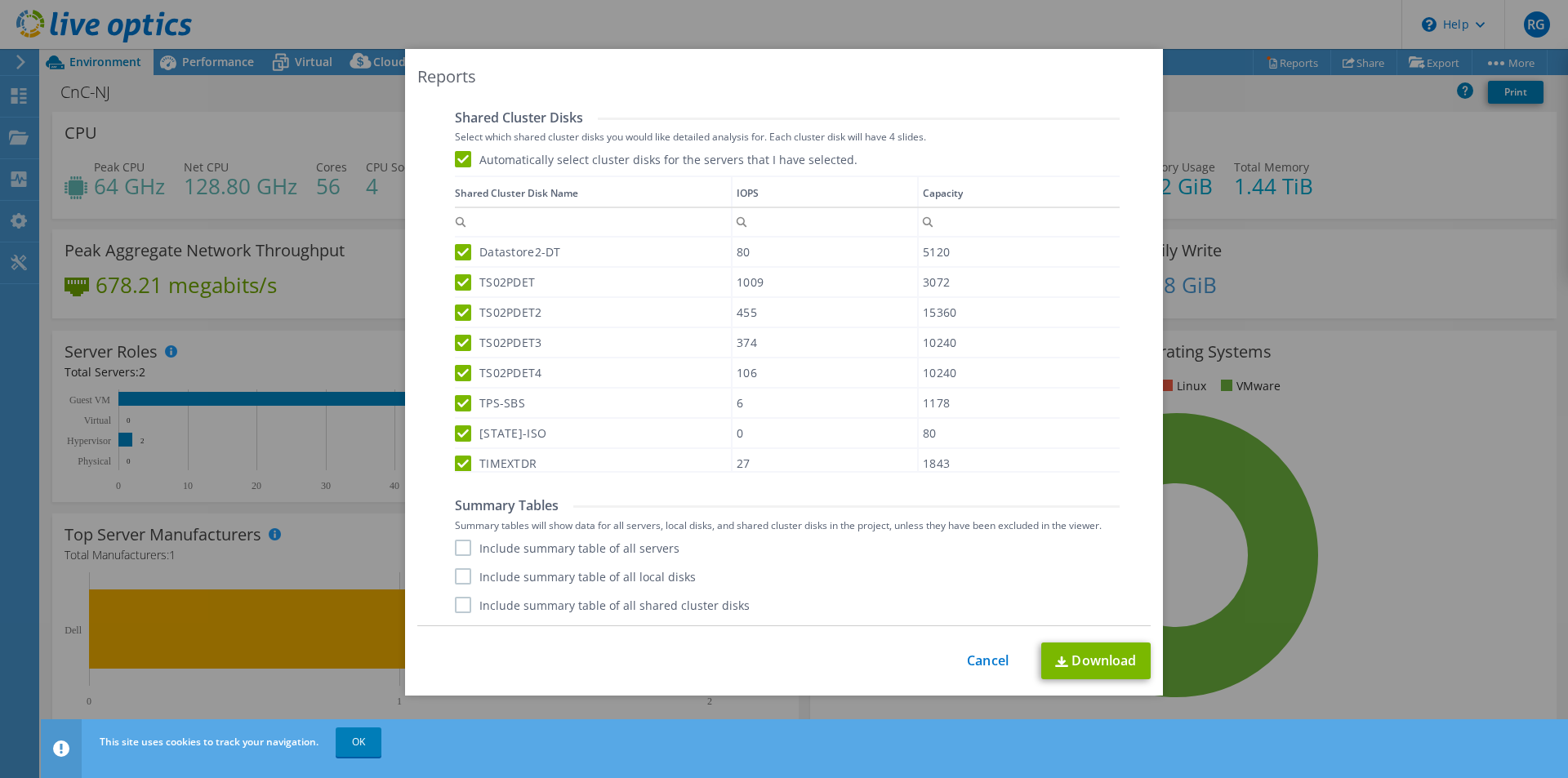 click on "Performance
.PPTX
Select to create a detailed PPTX report on the physical environment.
Report Language
English
Deutsch
Español
Français
Italiano
Polski
中文" at bounding box center (785, 85) 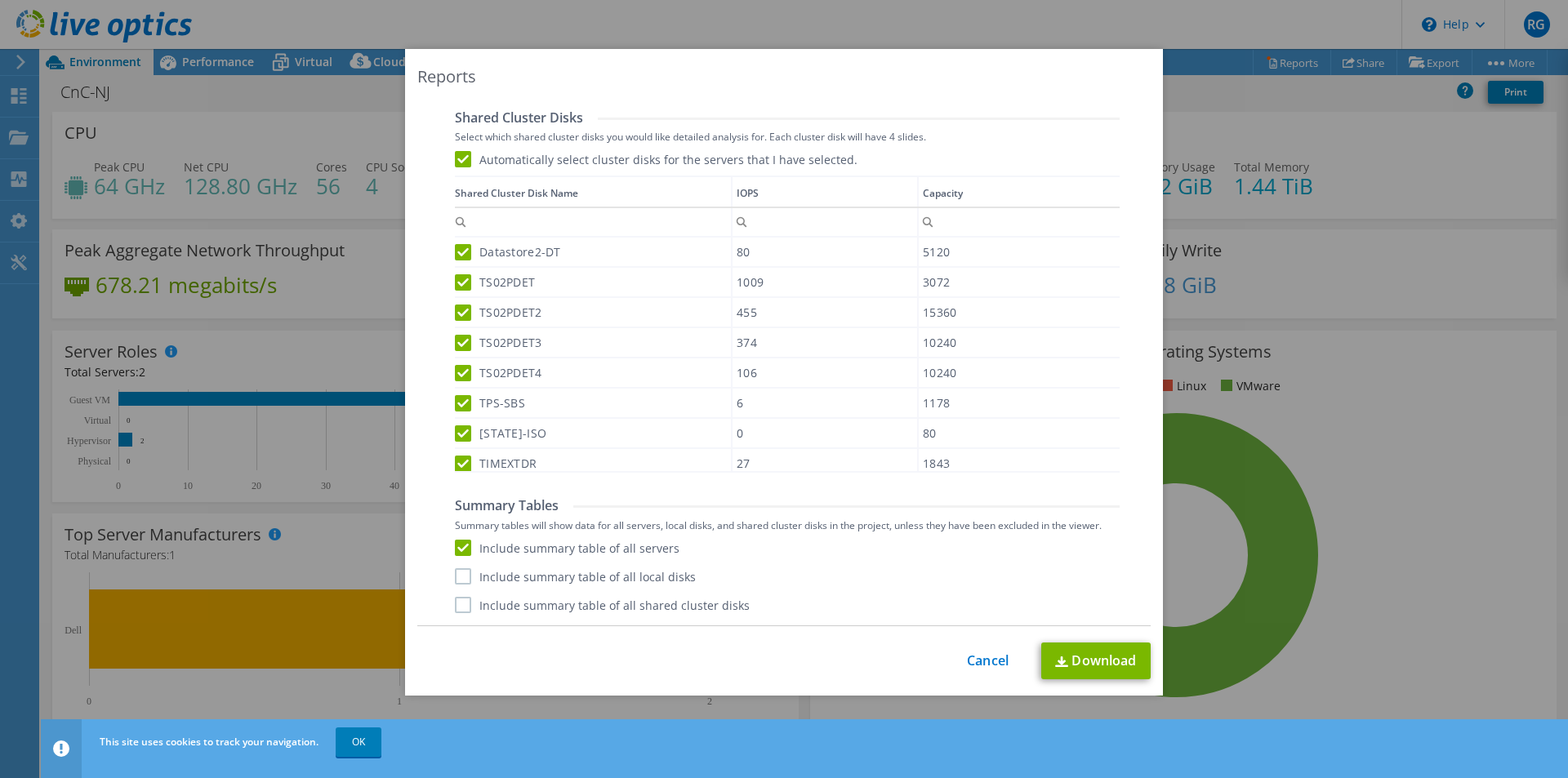 click on "Include summary table of all local disks" at bounding box center (575, 576) 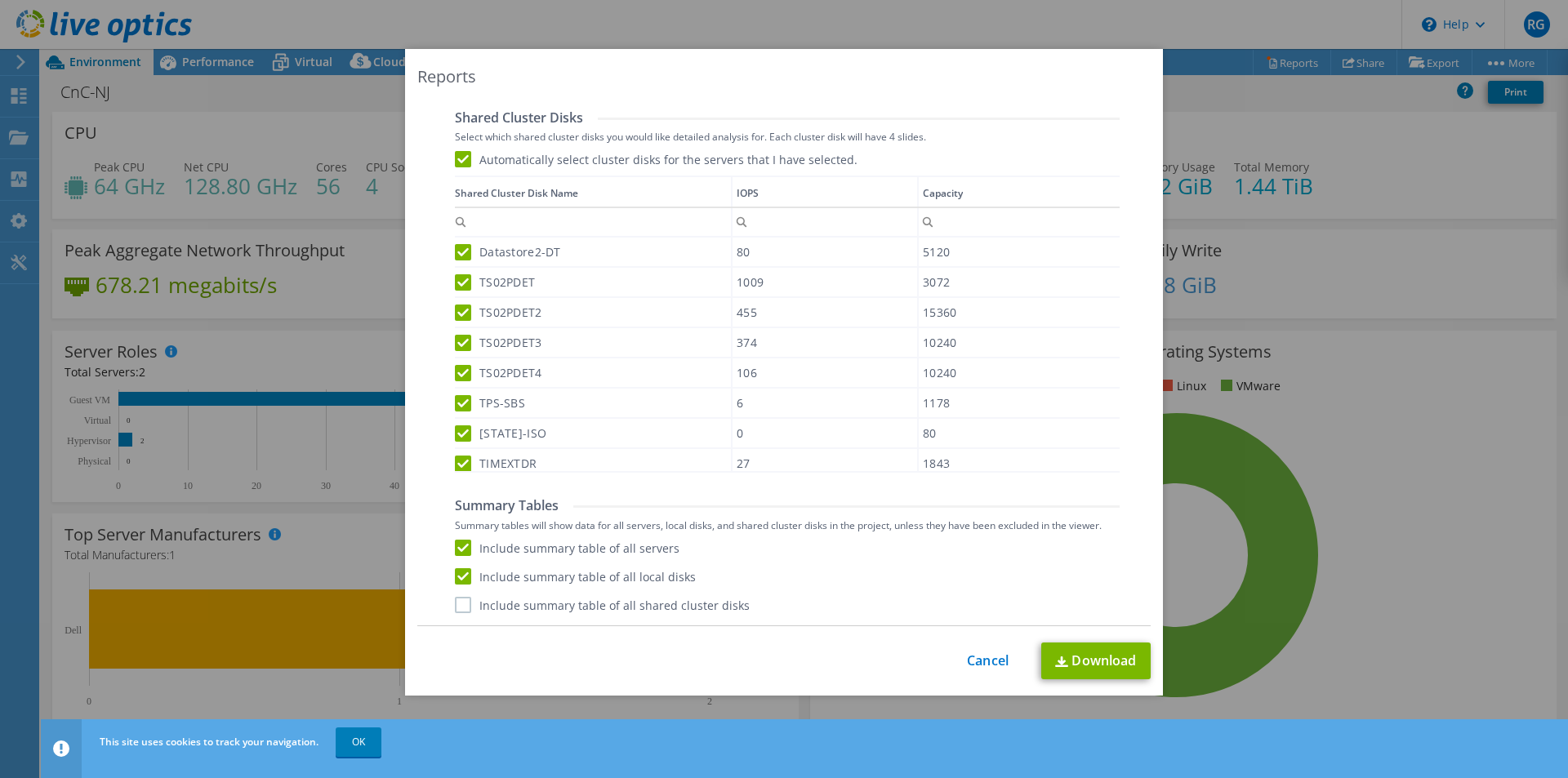 click on "Performance
.PPTX
Select to create a detailed PPTX report on the physical environment.
Report Language
English
Deutsch
Español
Français
Italiano
Polski
中文" at bounding box center [785, 85] 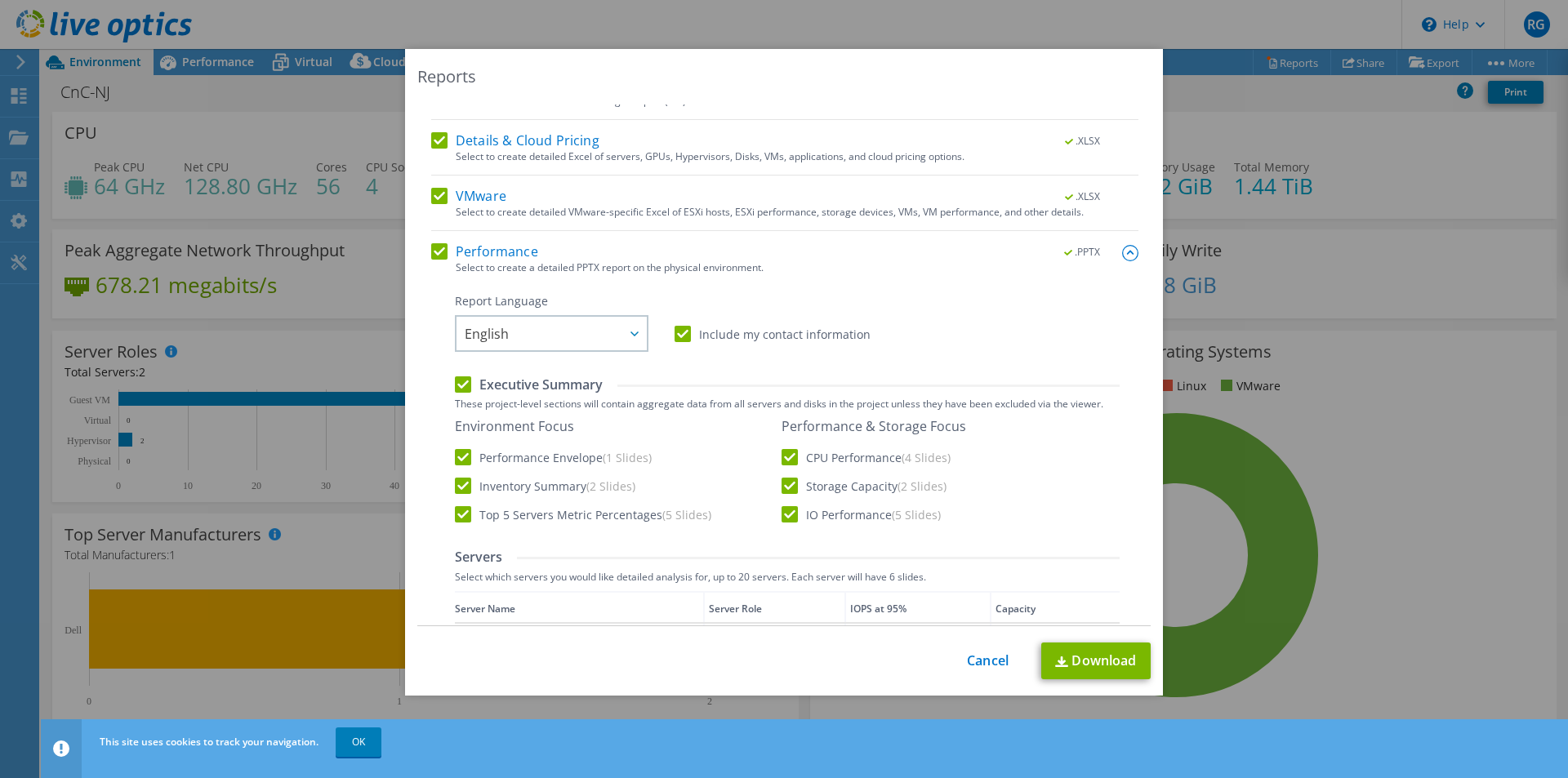 scroll, scrollTop: 0, scrollLeft: 0, axis: both 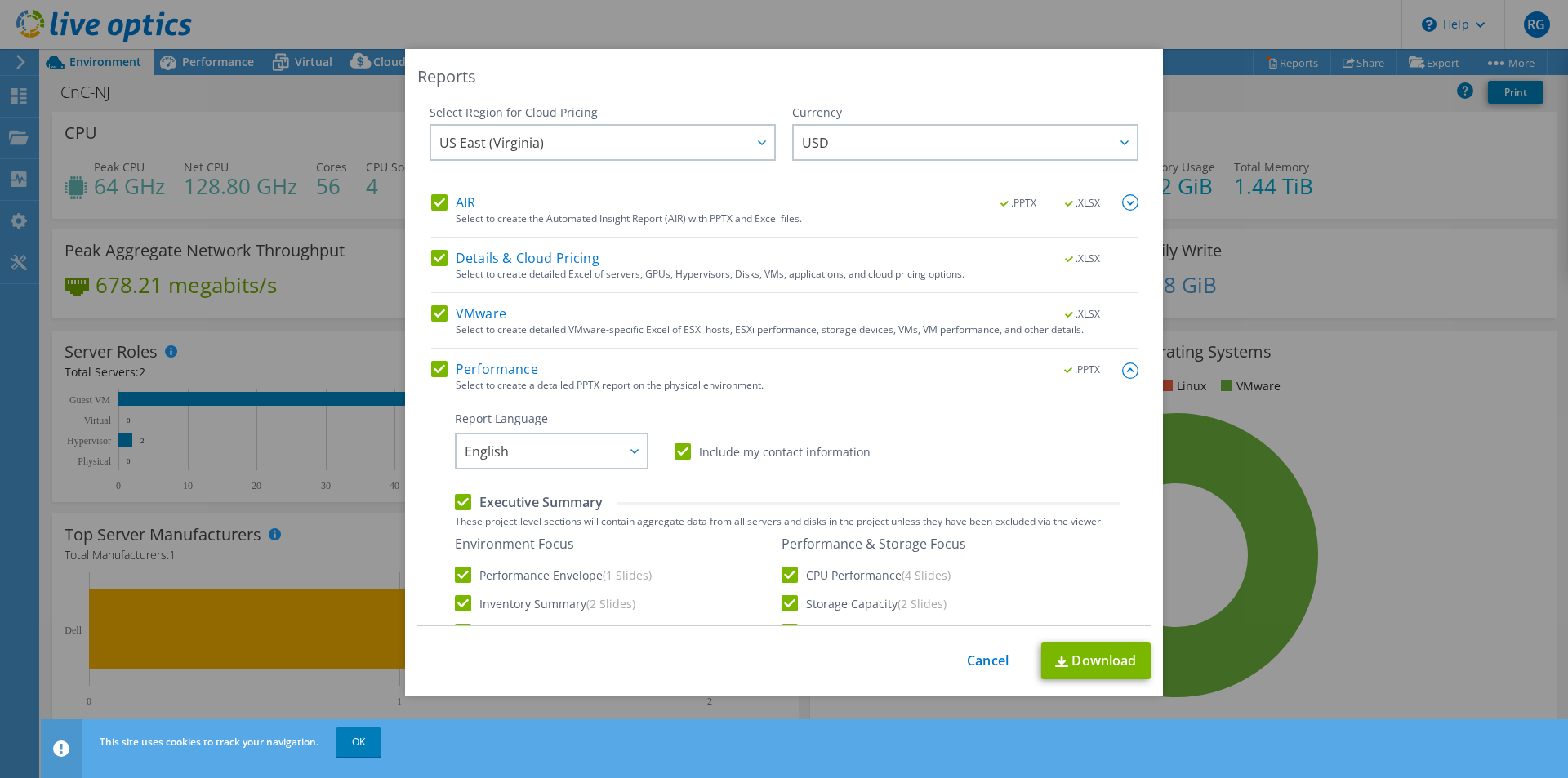 click at bounding box center (1130, 202) 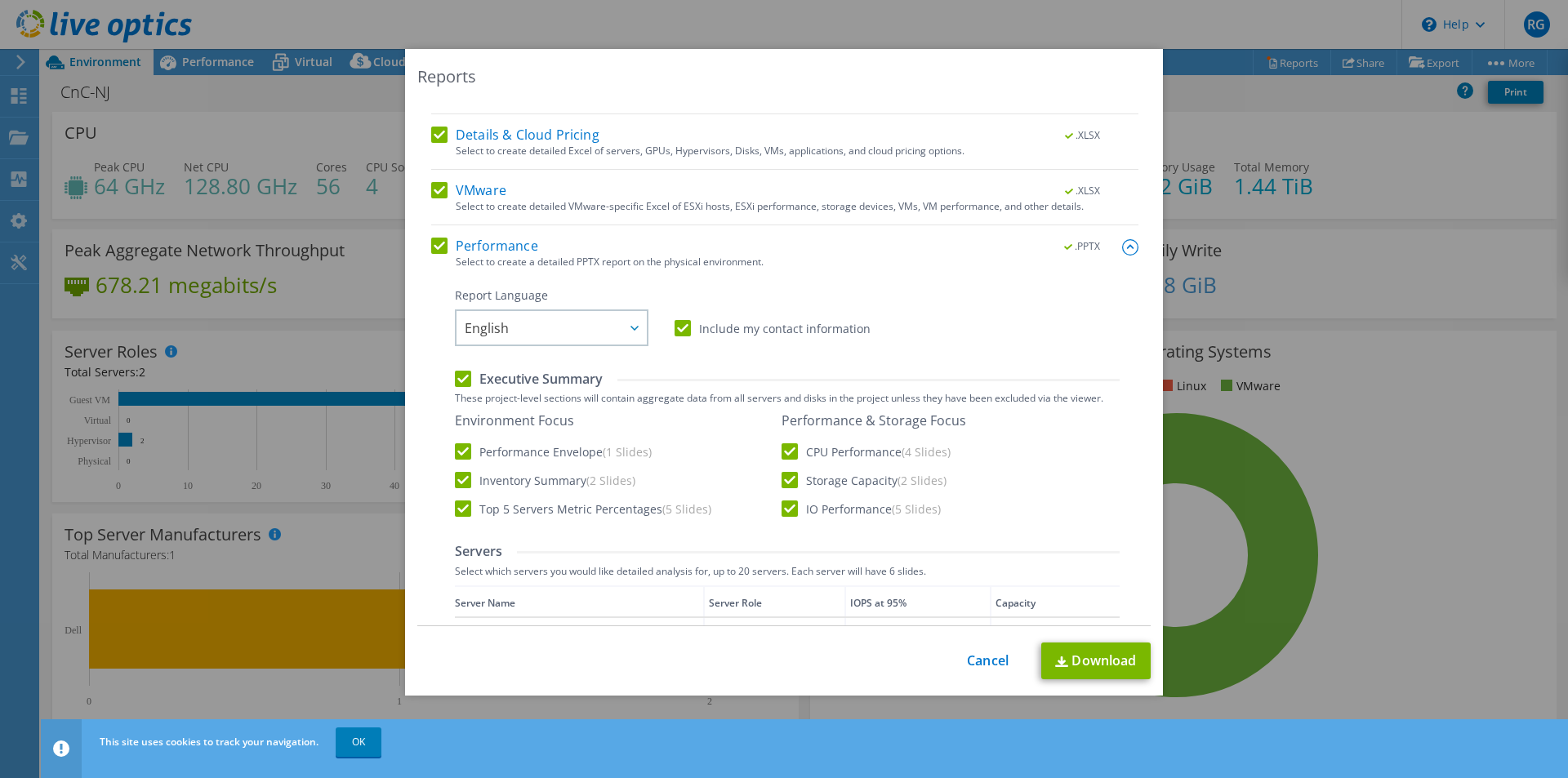 scroll, scrollTop: 490, scrollLeft: 0, axis: vertical 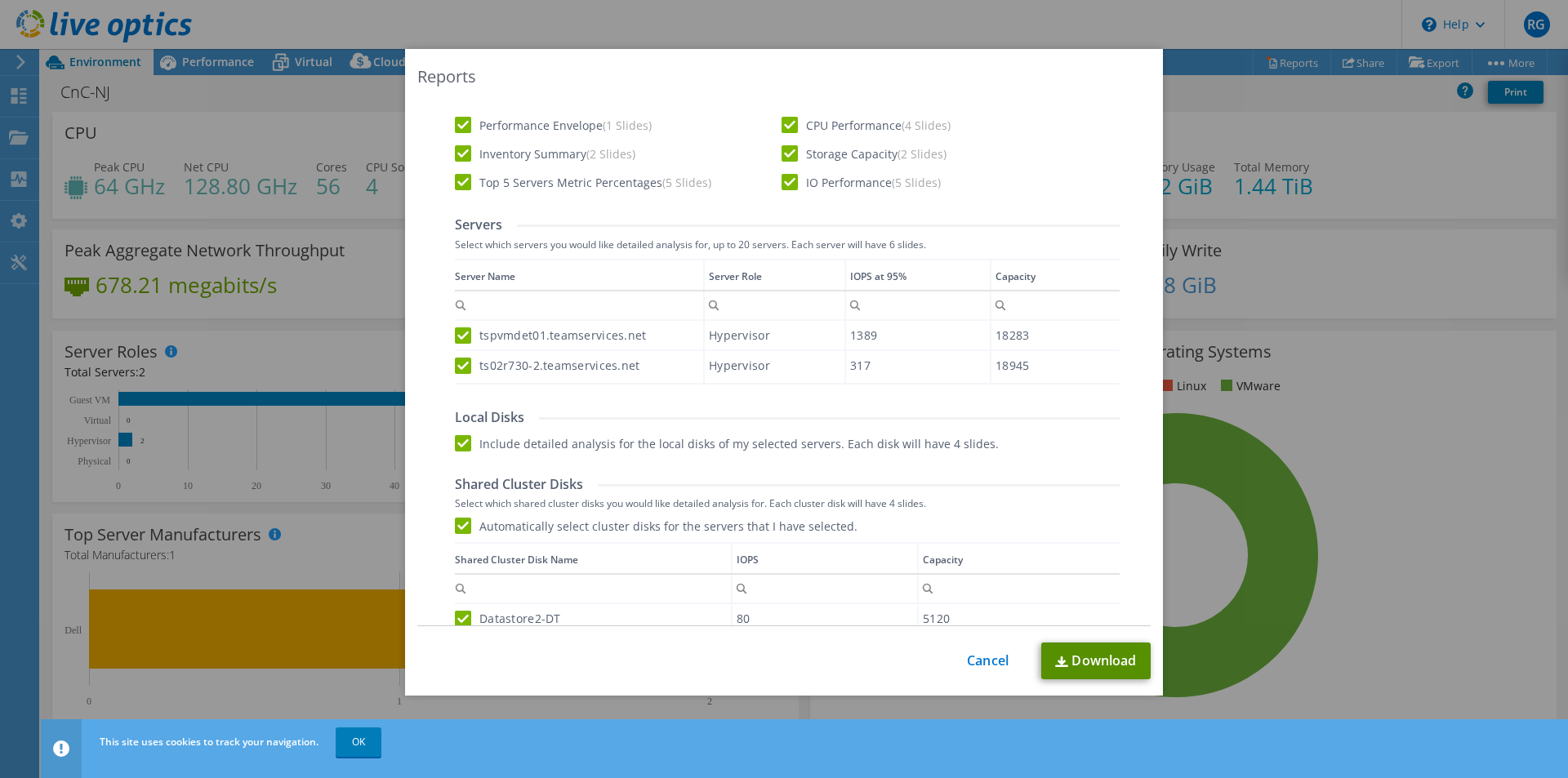 click on "Download" at bounding box center (1096, 660) 